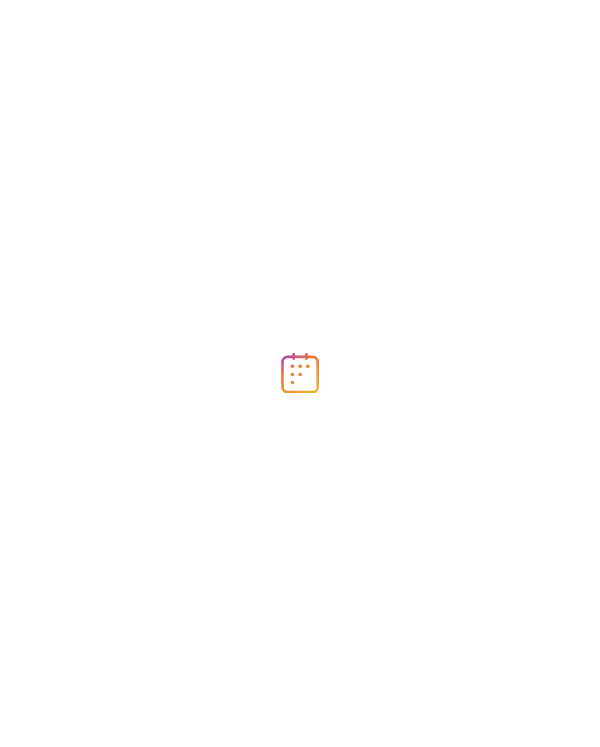 scroll, scrollTop: 0, scrollLeft: 0, axis: both 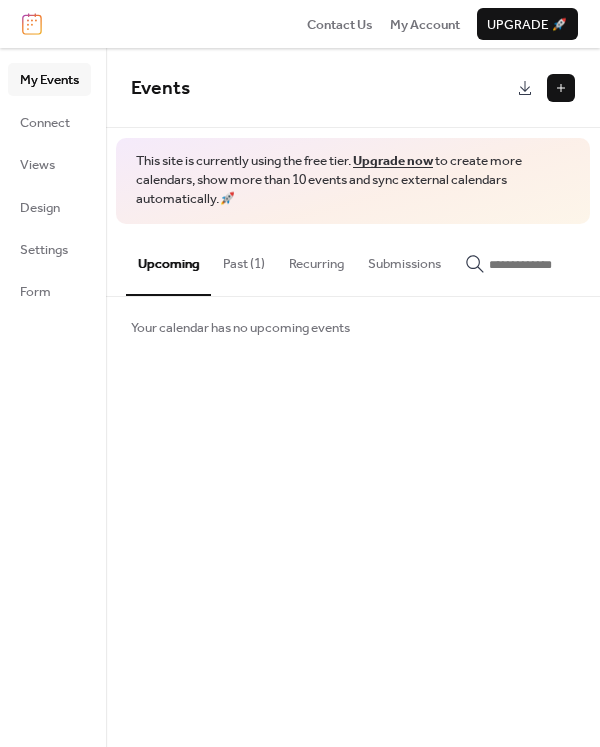 click at bounding box center (561, 88) 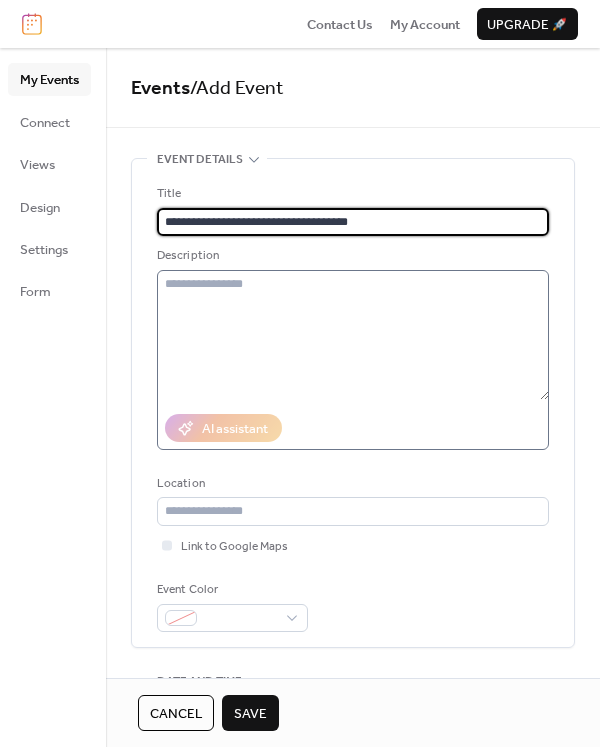 type on "**********" 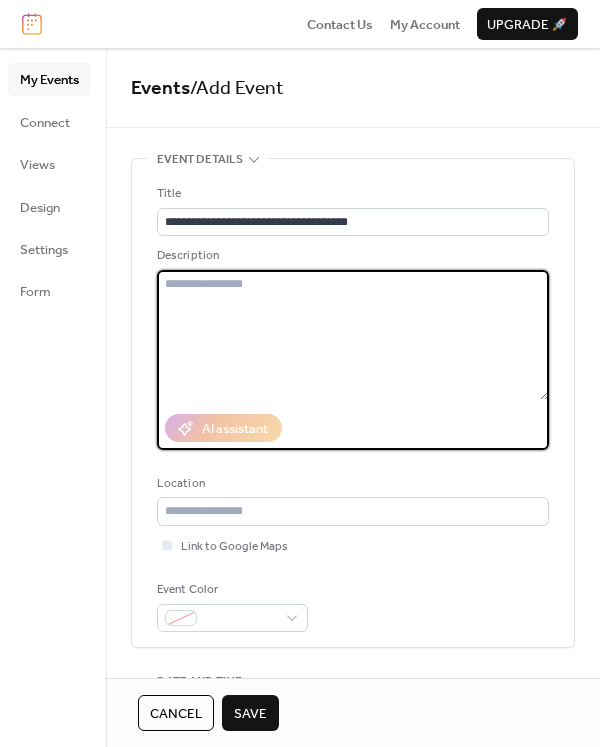 click at bounding box center [353, 335] 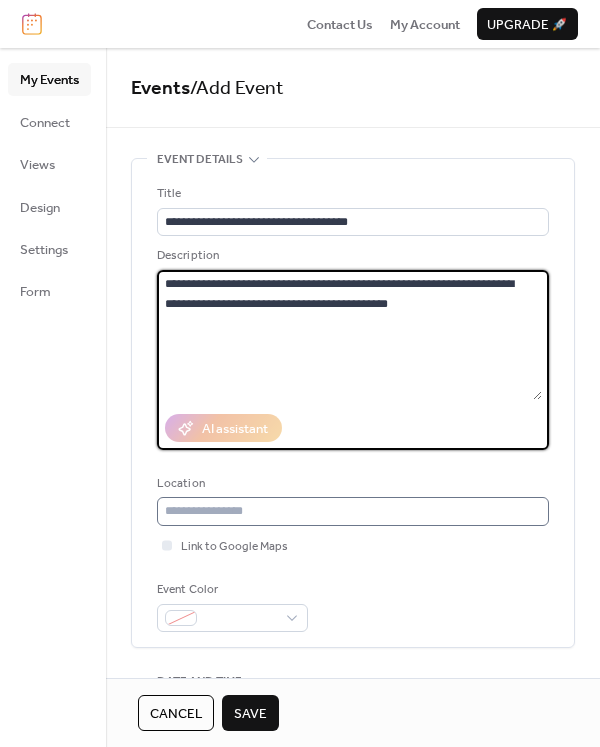 type on "**********" 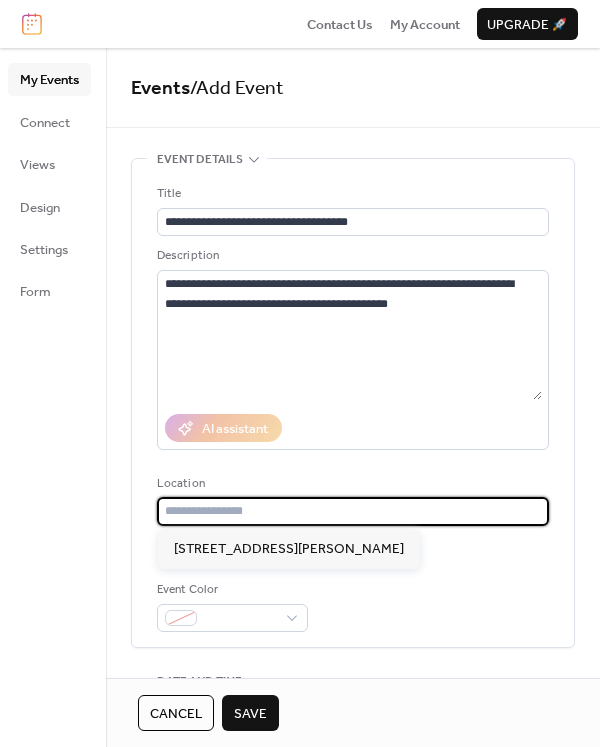 click at bounding box center [353, 511] 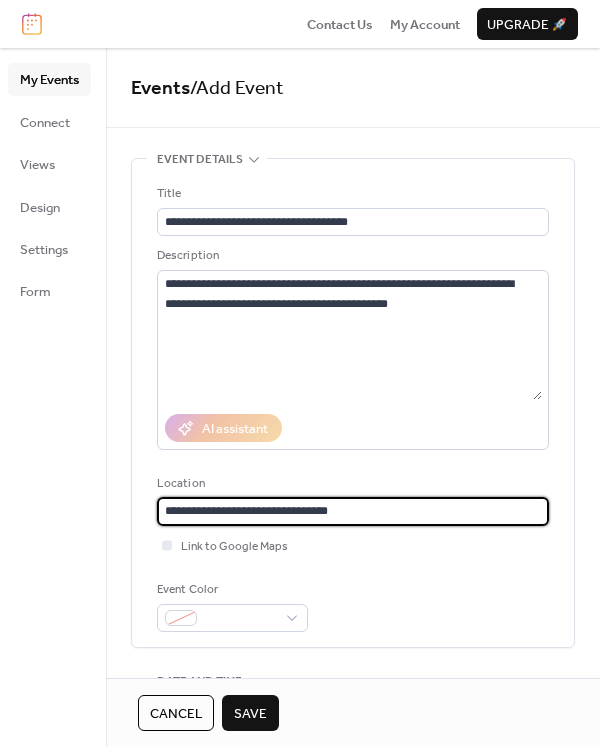 type on "**********" 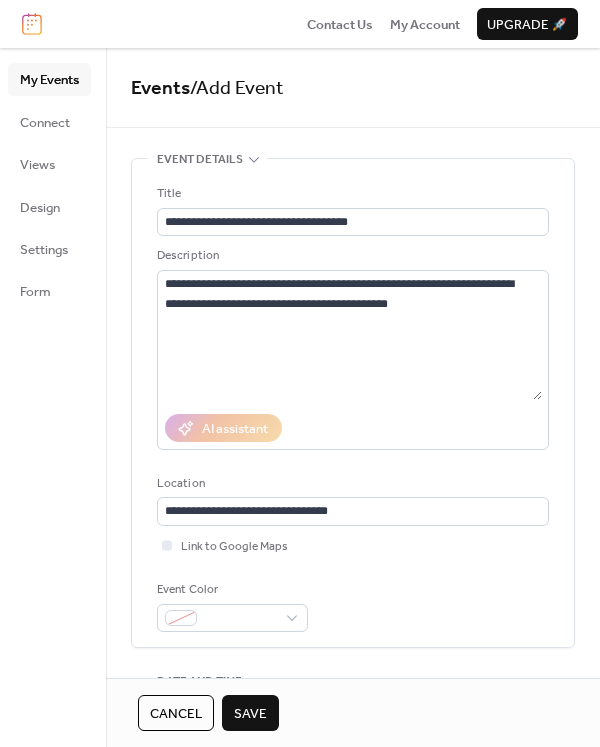 click at bounding box center (32, 24) 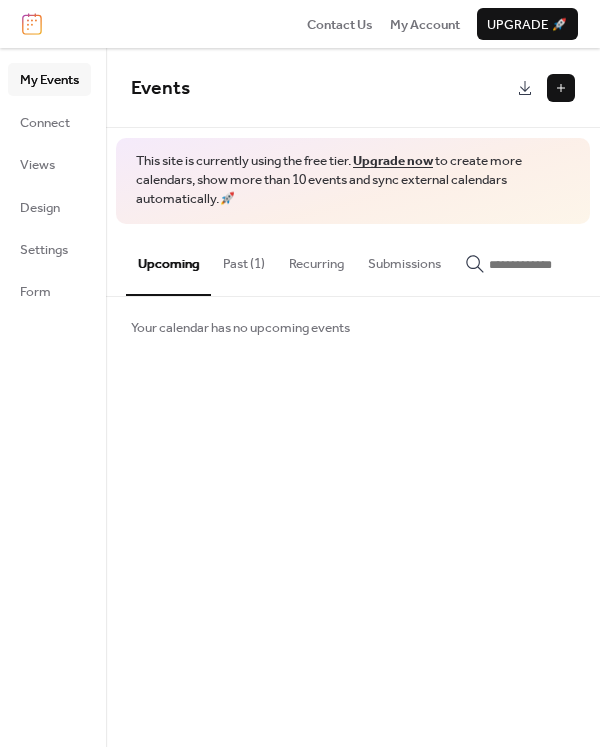 click on "Past  (1)" at bounding box center (244, 259) 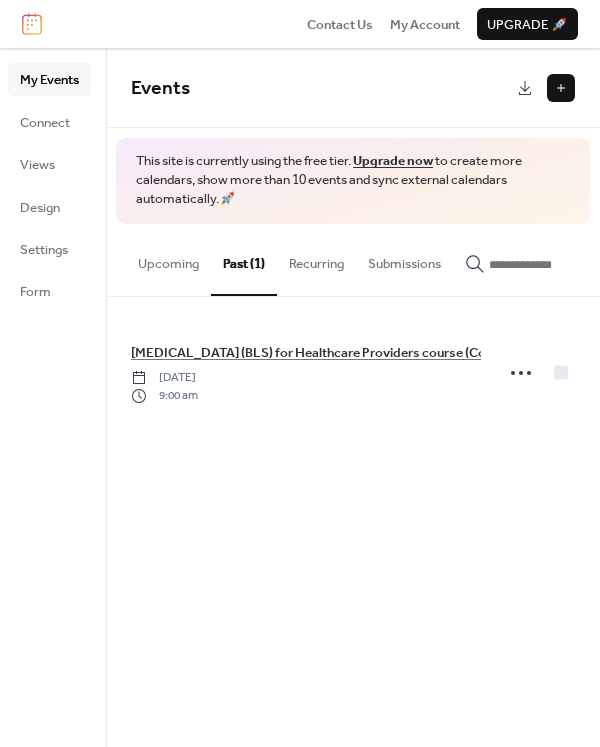 click 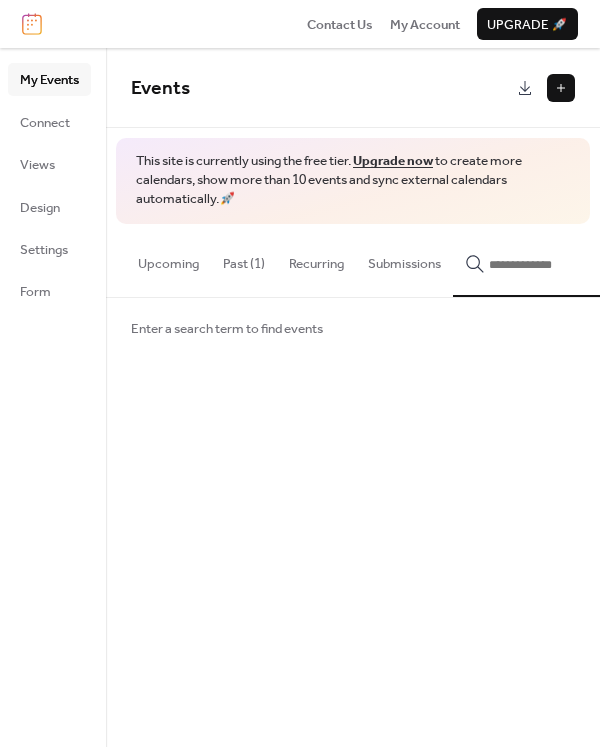 click on "Enter a search term to find events" at bounding box center [227, 329] 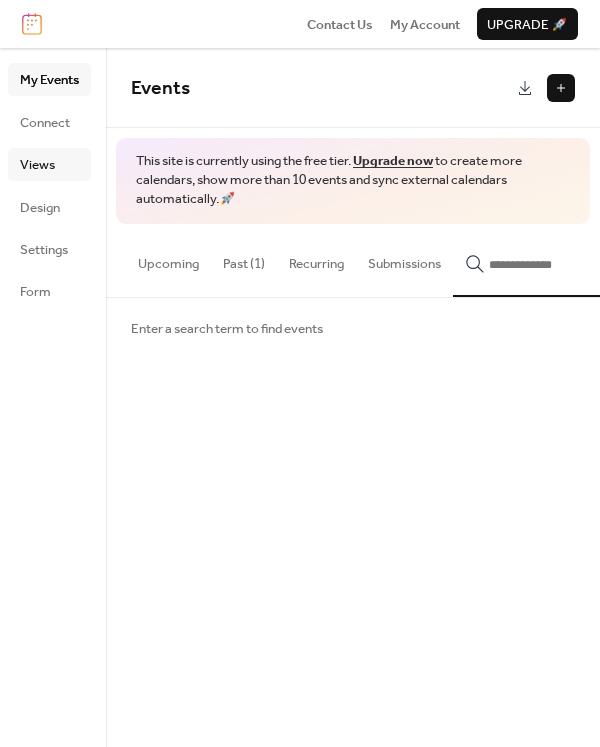 click on "Views" at bounding box center (49, 164) 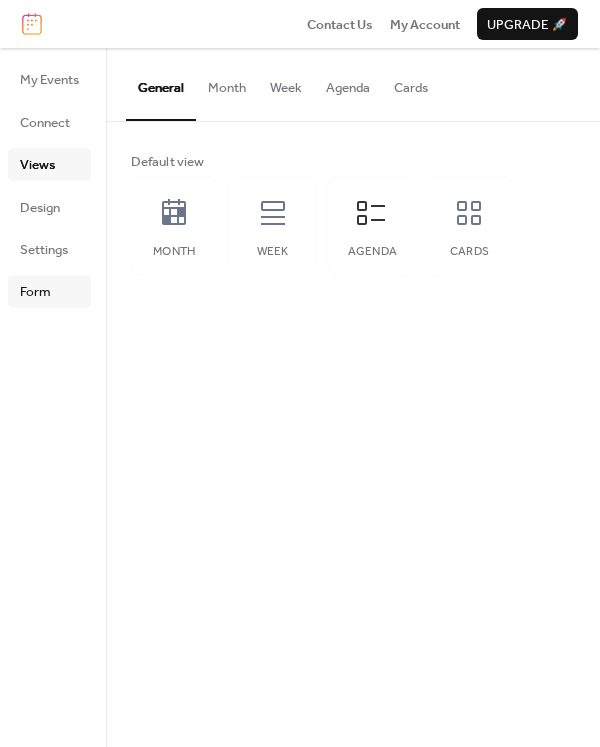 click on "Form" at bounding box center (35, 292) 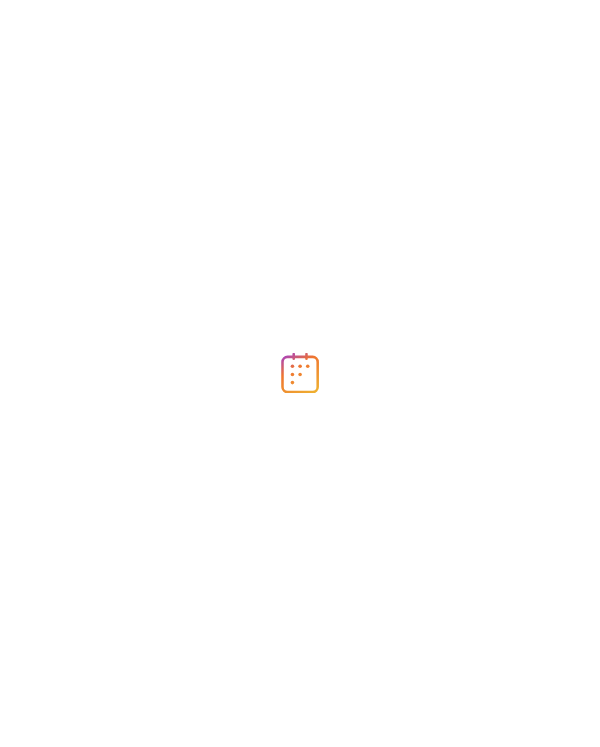 scroll, scrollTop: 0, scrollLeft: 0, axis: both 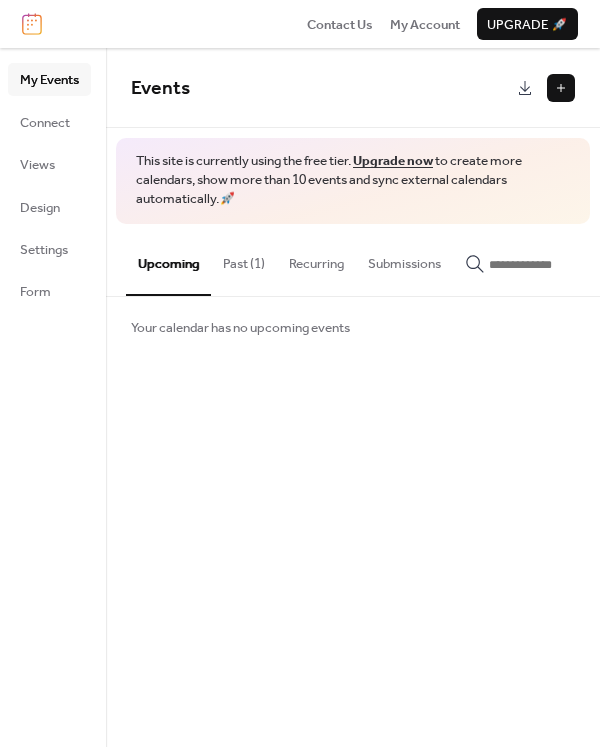 click at bounding box center (561, 88) 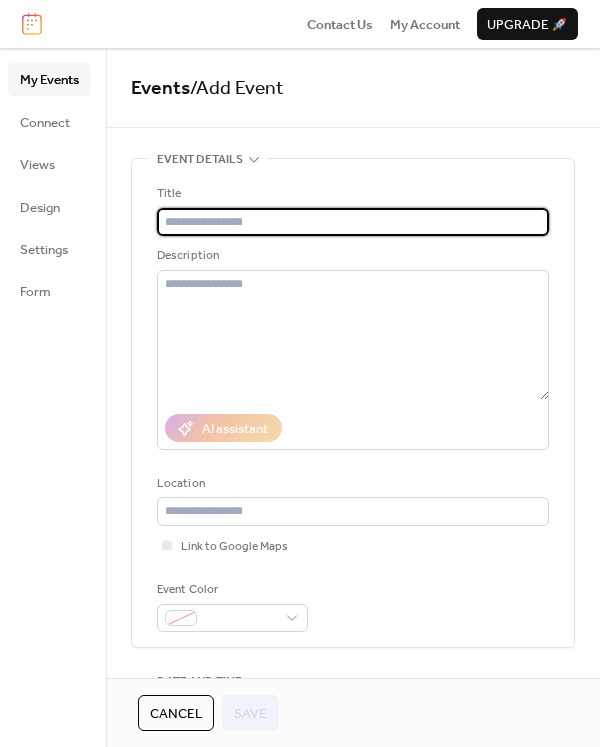 click at bounding box center [353, 222] 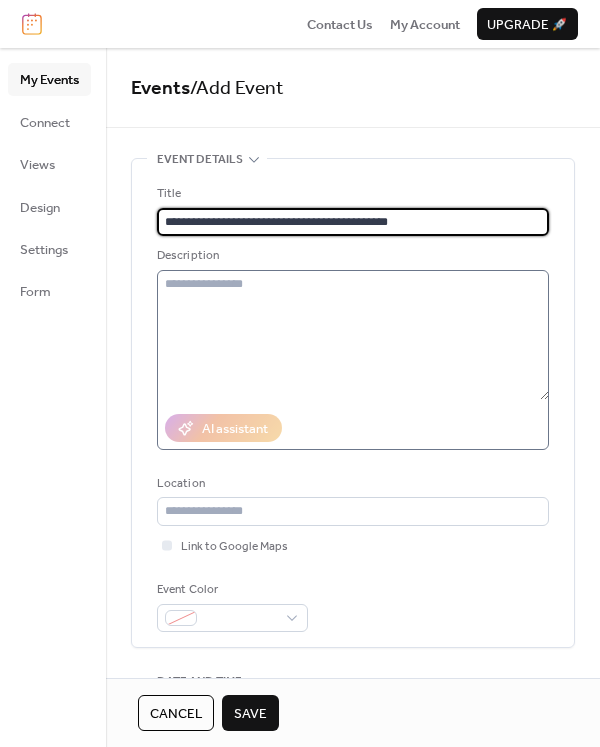 type on "**********" 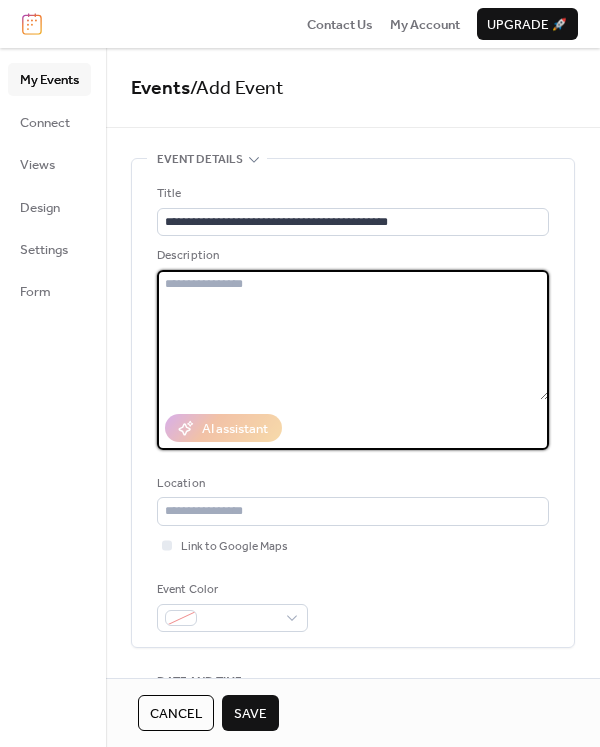 click at bounding box center [353, 335] 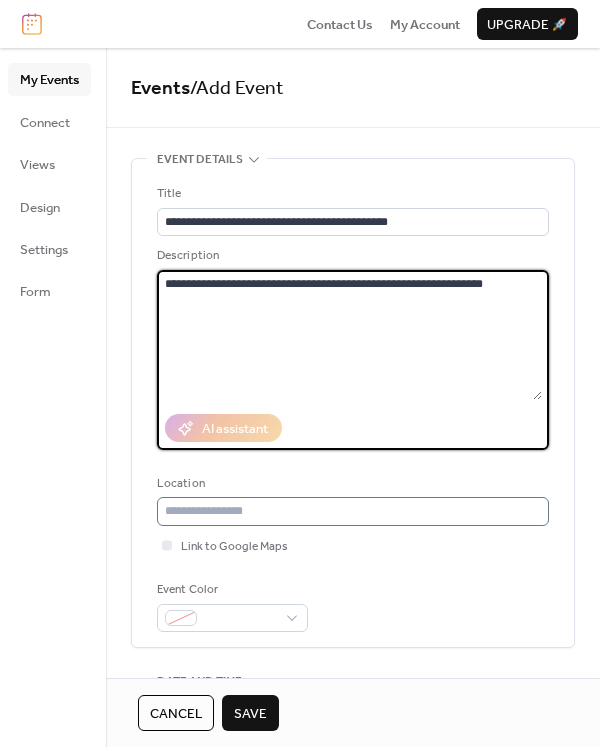 type on "**********" 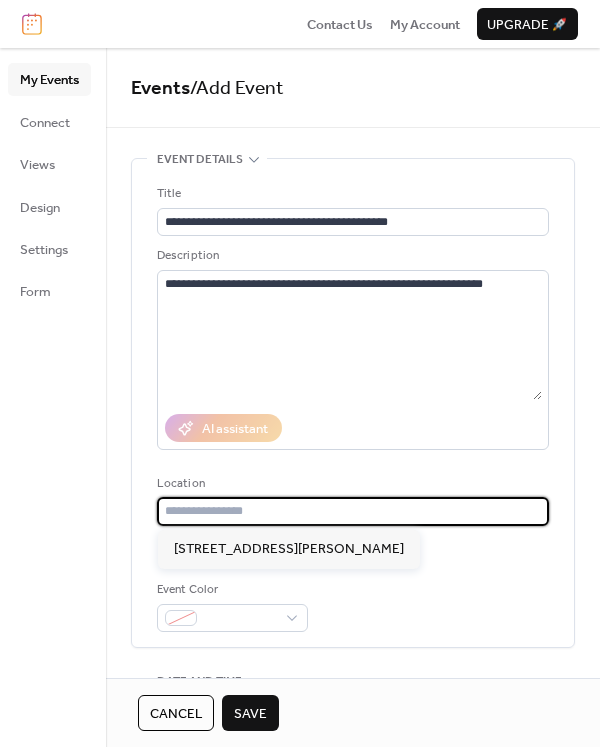 click at bounding box center [353, 511] 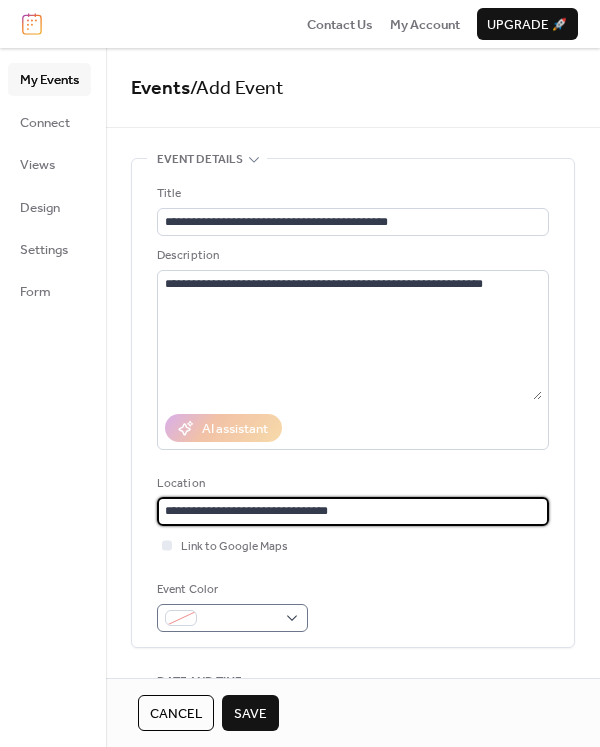 type on "**********" 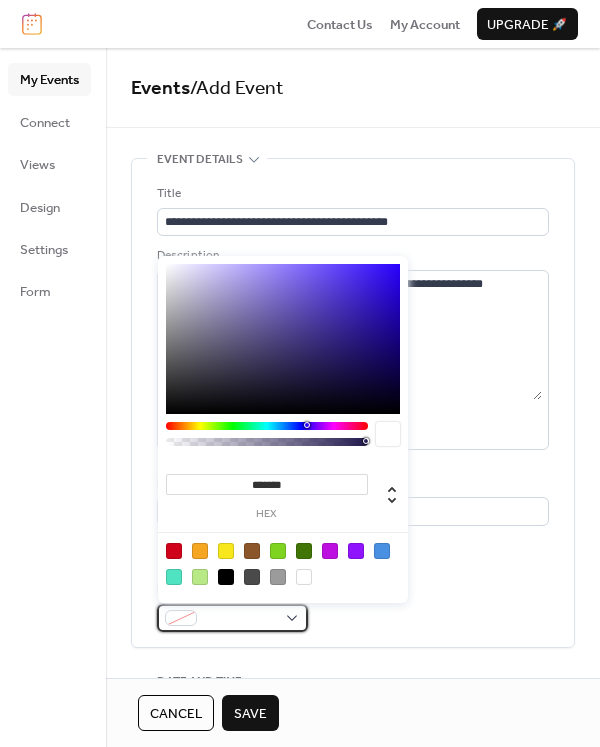 click at bounding box center [232, 618] 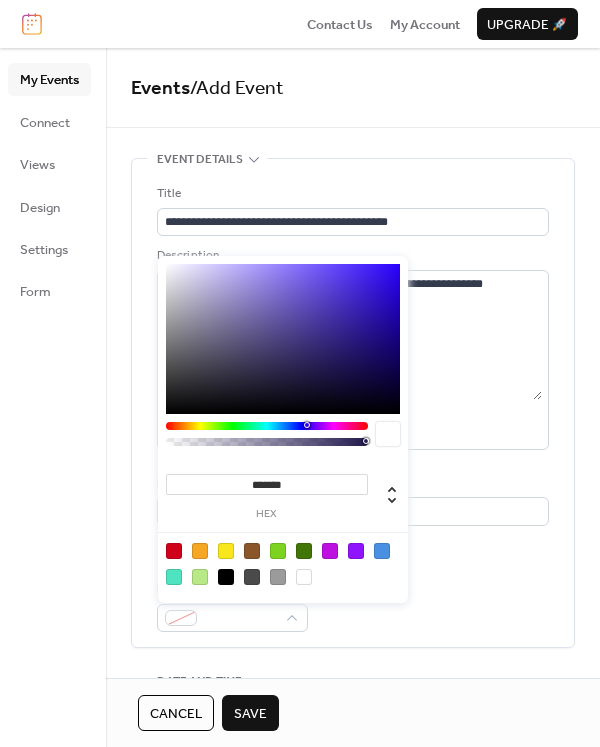 type on "*******" 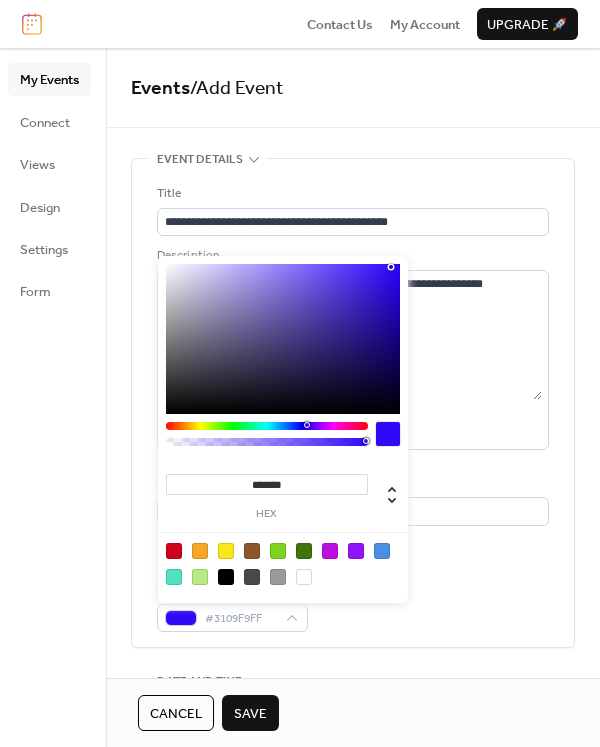click at bounding box center (283, 339) 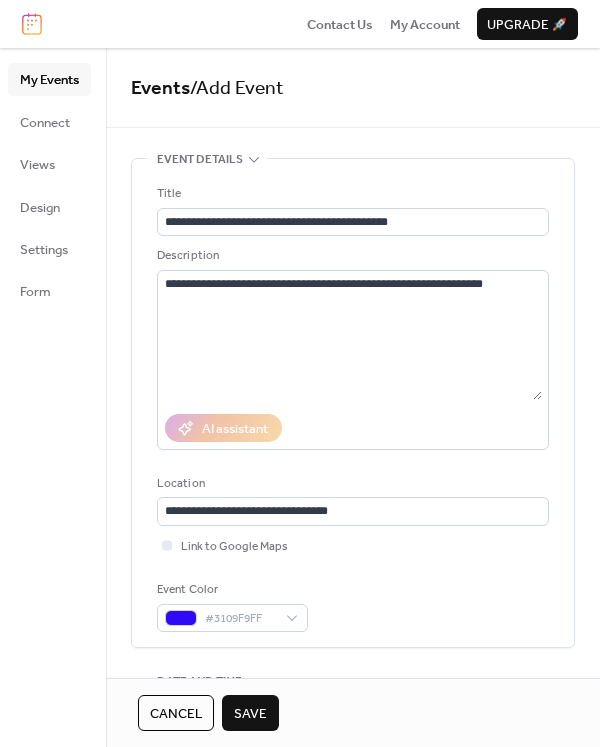 click on "Save" at bounding box center [250, 714] 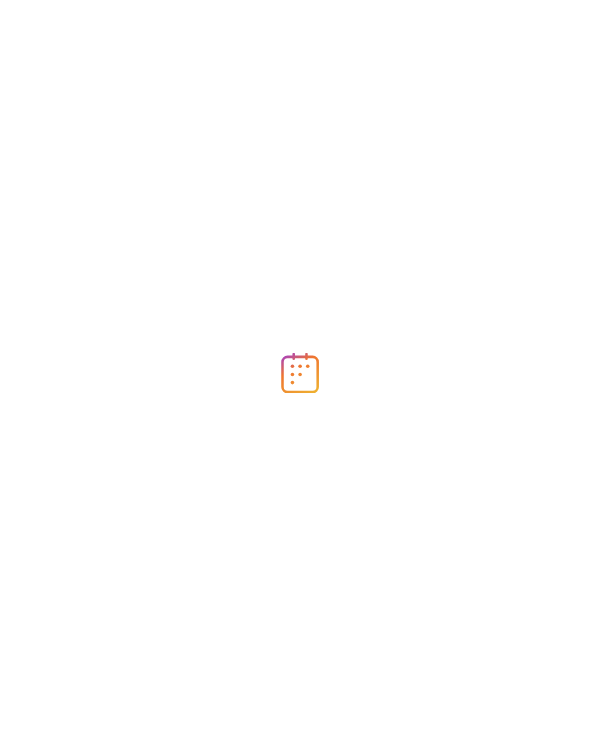 scroll, scrollTop: 0, scrollLeft: 0, axis: both 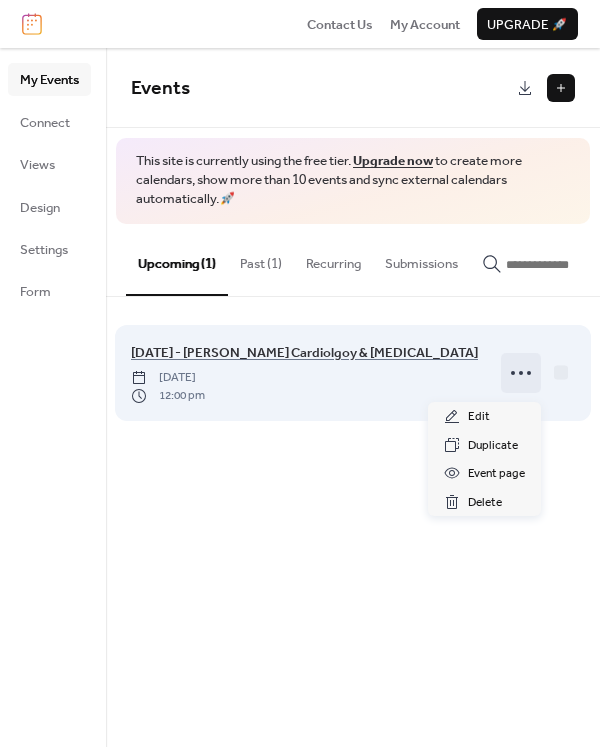 click 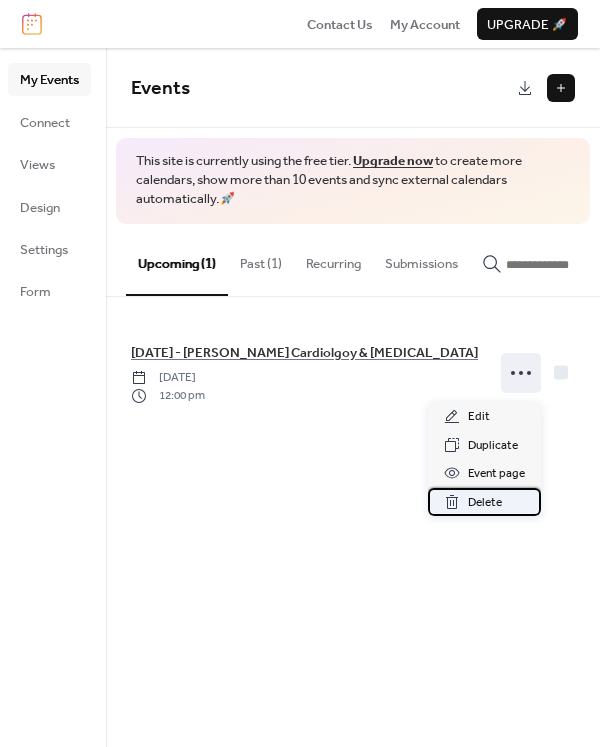 click on "Delete" at bounding box center [485, 503] 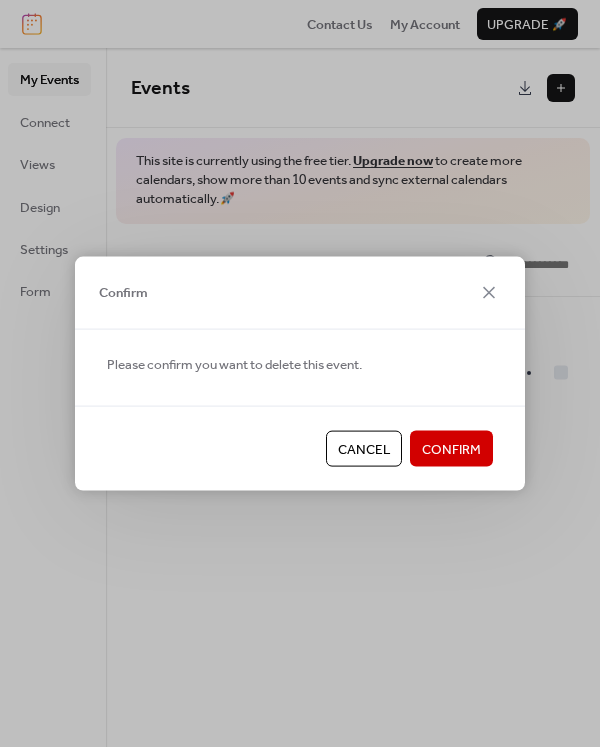 click on "Confirm" at bounding box center (451, 450) 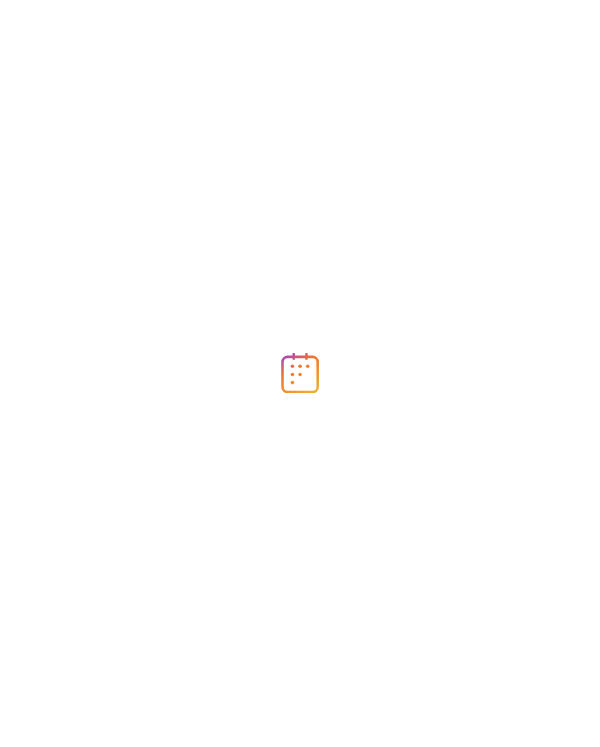 scroll, scrollTop: 0, scrollLeft: 0, axis: both 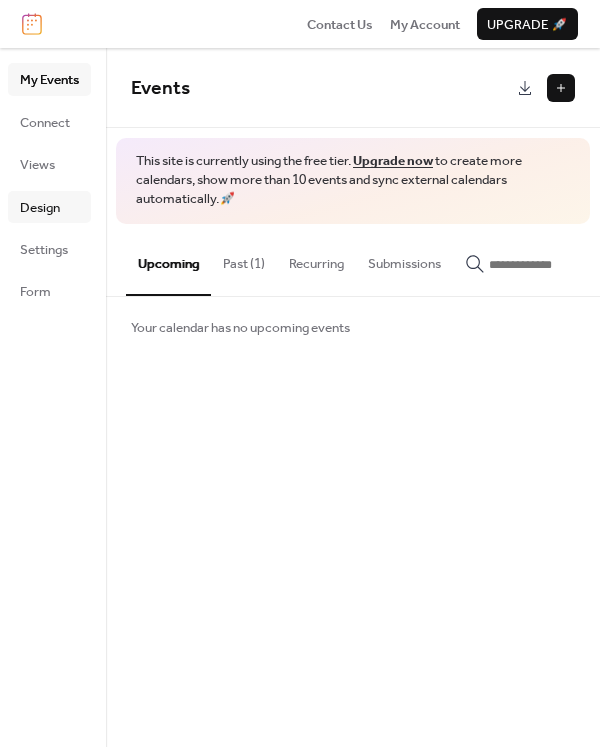 click on "Design" at bounding box center (49, 207) 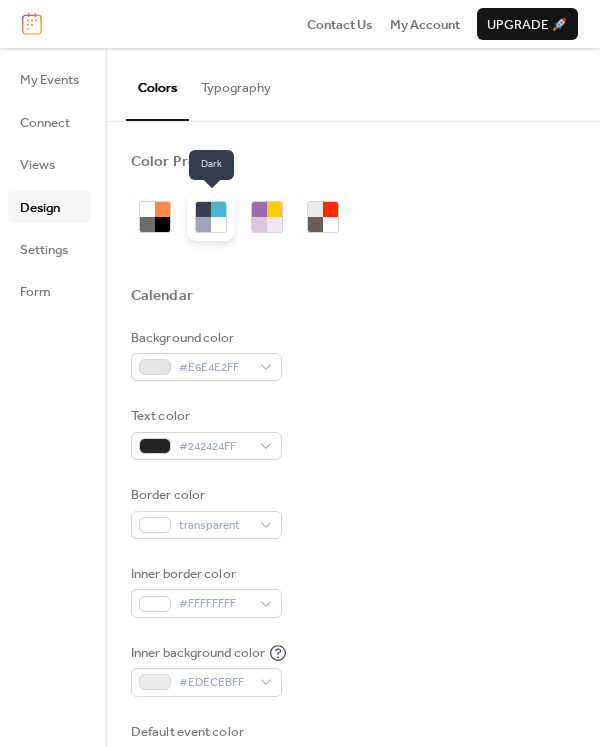 click at bounding box center (218, 209) 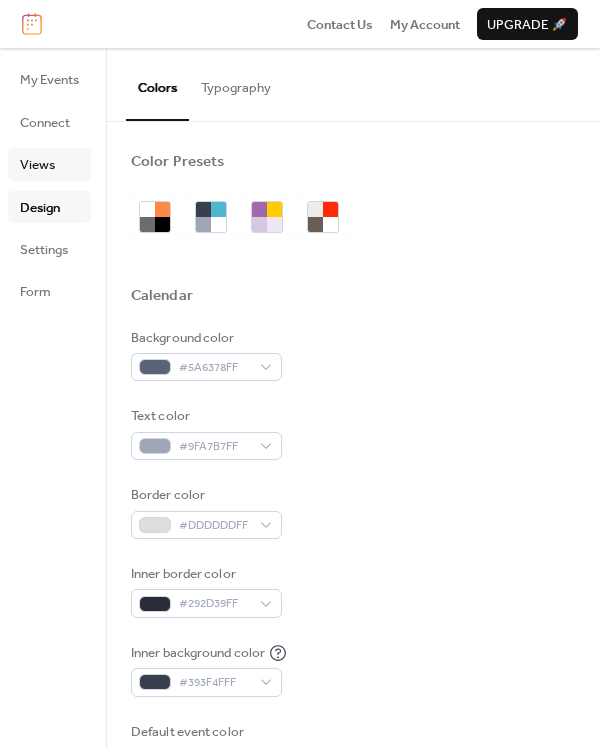 click on "Views" at bounding box center [37, 165] 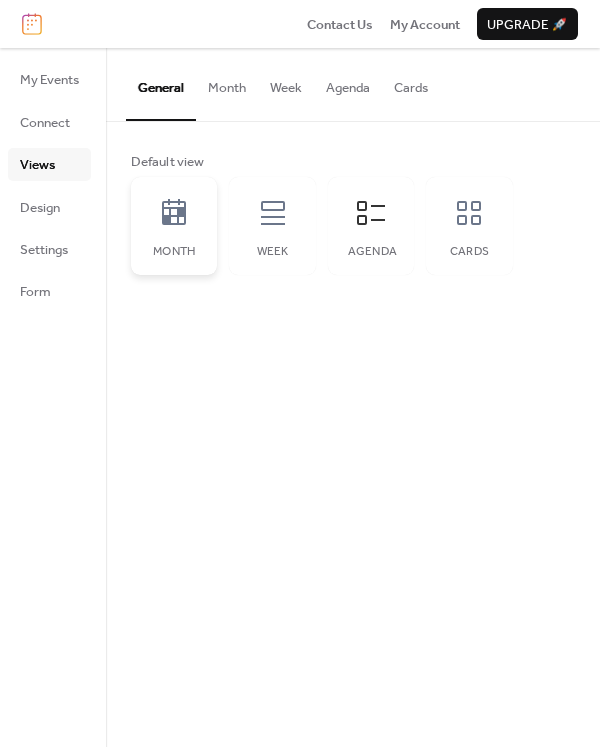 click 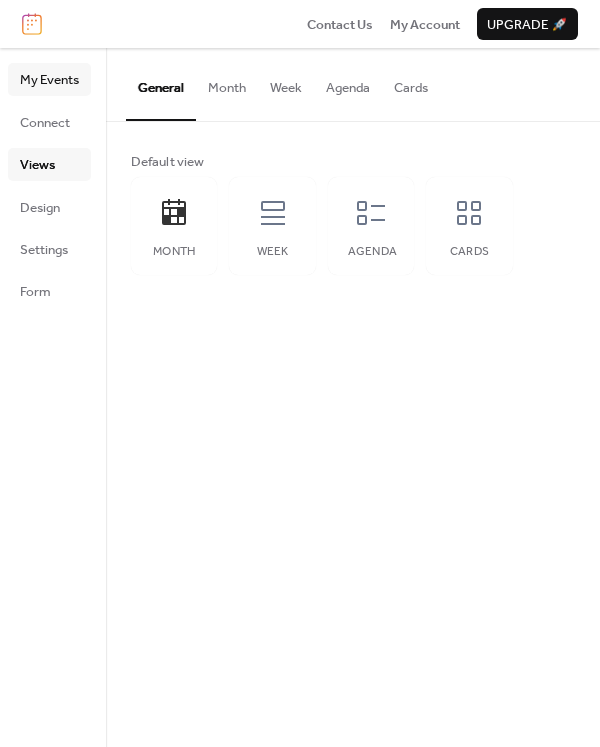 click on "My Events" at bounding box center (49, 80) 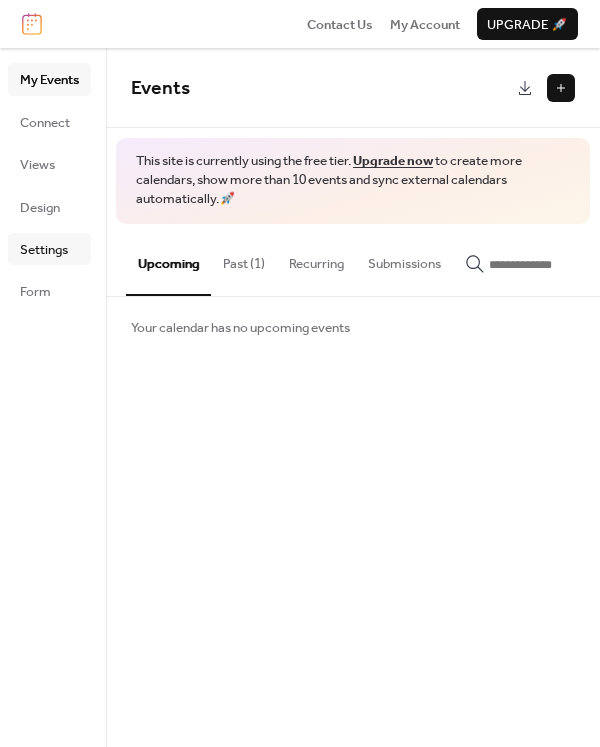 click on "Settings" at bounding box center [44, 250] 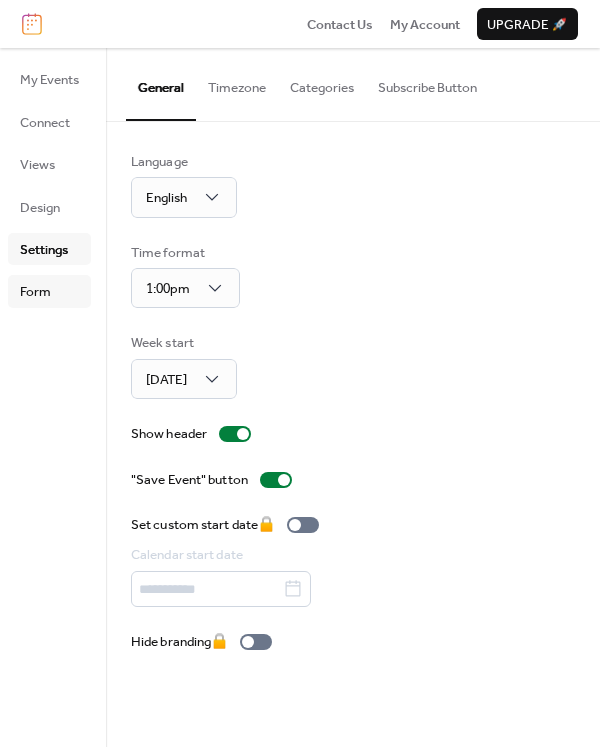 click on "Form" at bounding box center (35, 292) 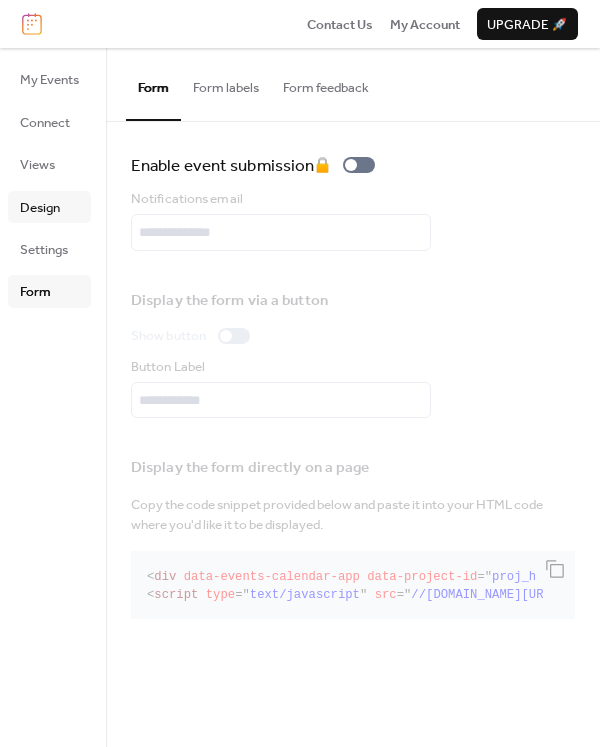 click on "Design" at bounding box center [40, 208] 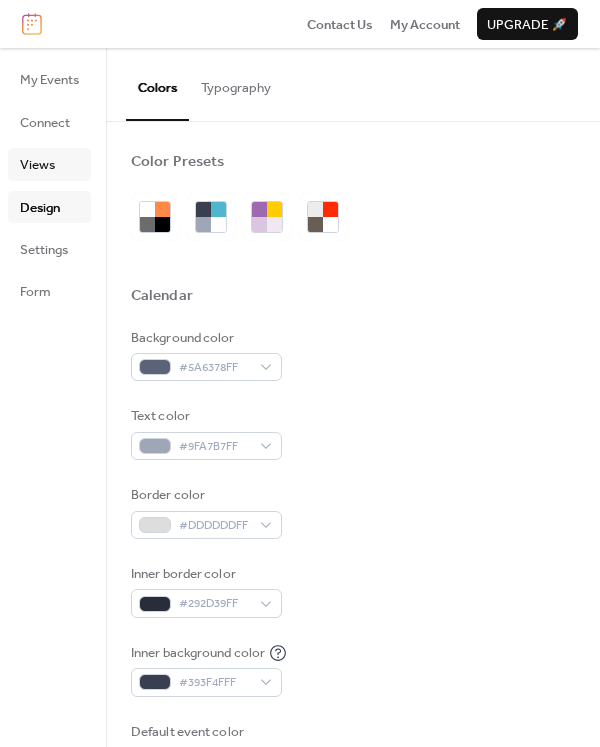 click on "Views" at bounding box center [37, 165] 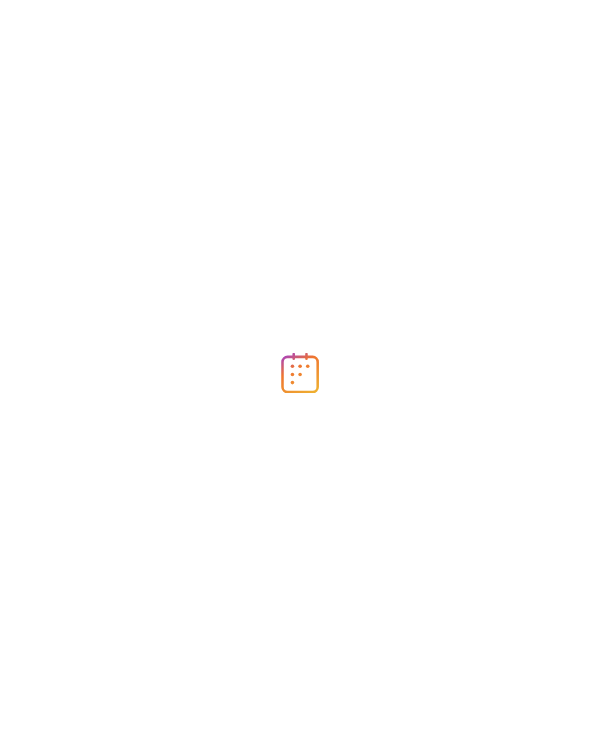scroll, scrollTop: 0, scrollLeft: 0, axis: both 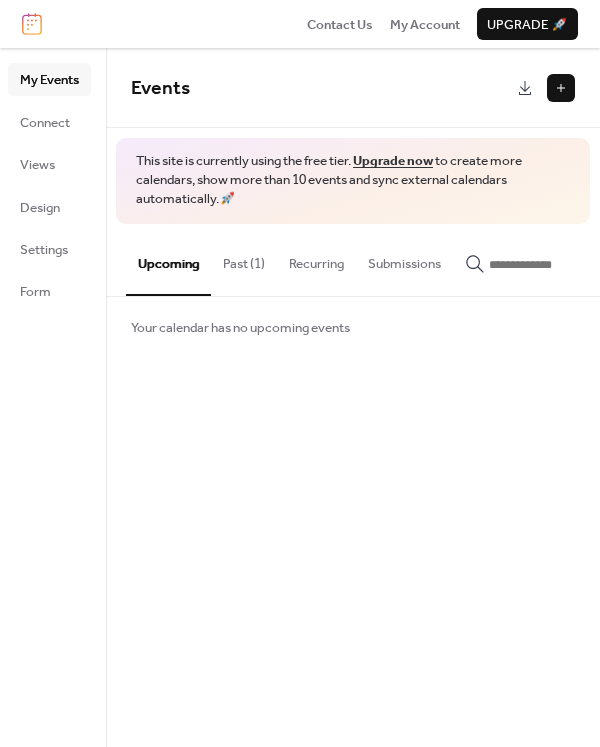 click at bounding box center [561, 88] 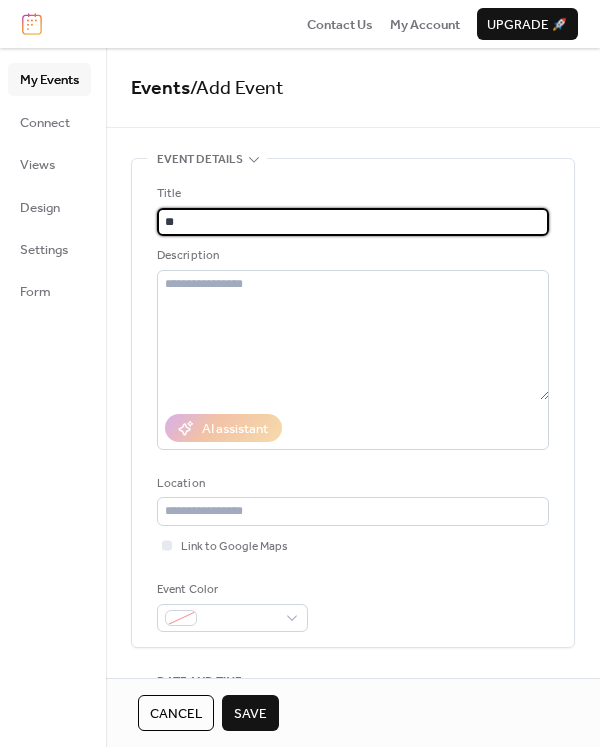 type on "*" 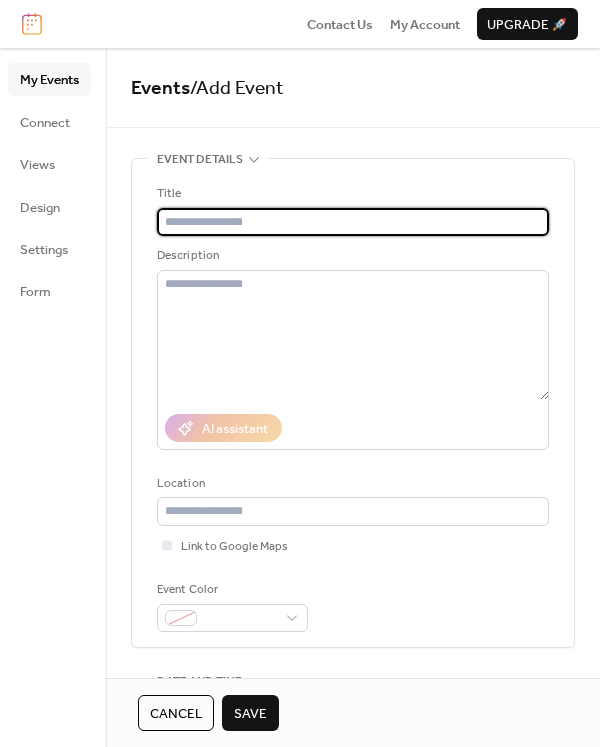 type on "*" 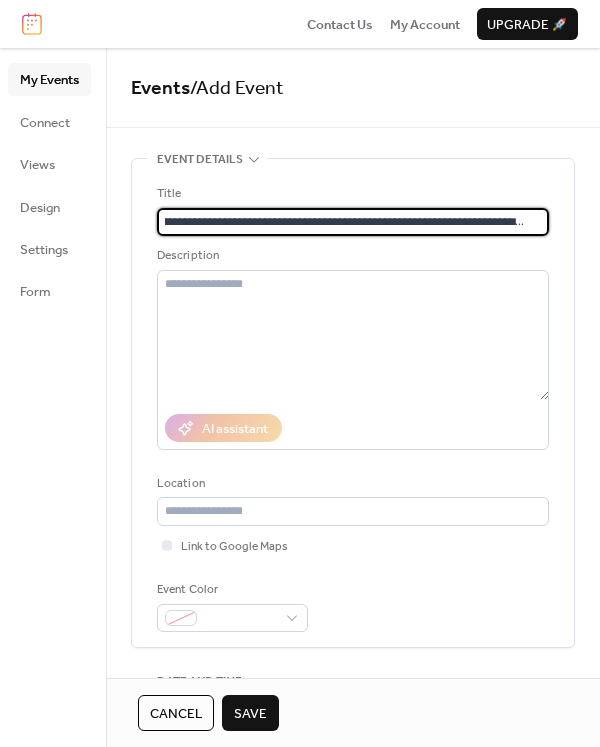 scroll, scrollTop: 0, scrollLeft: 22, axis: horizontal 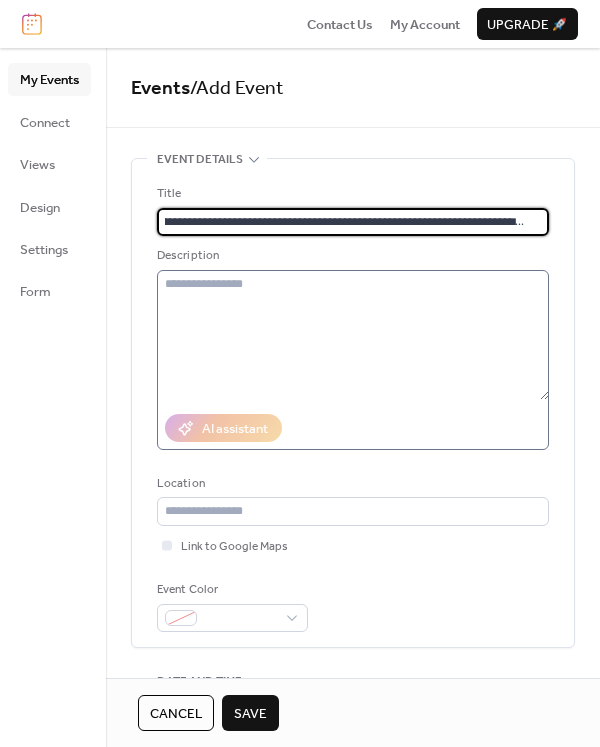 type on "**********" 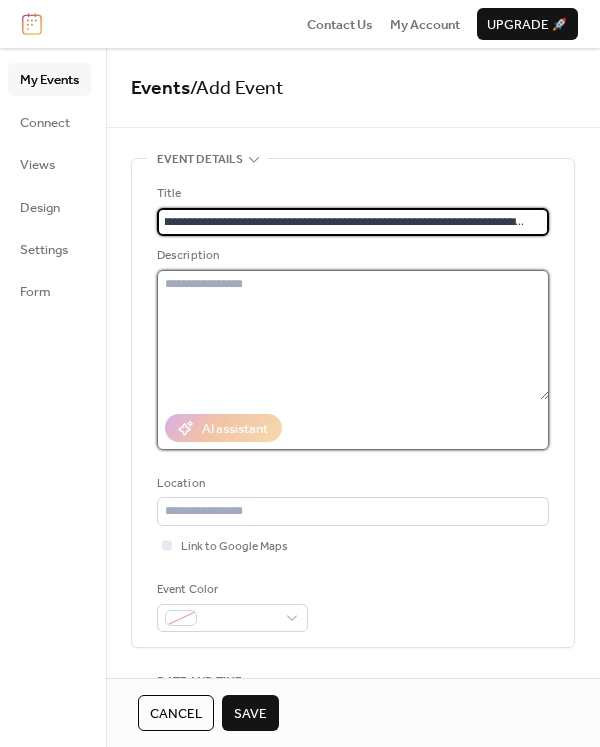 click at bounding box center (353, 335) 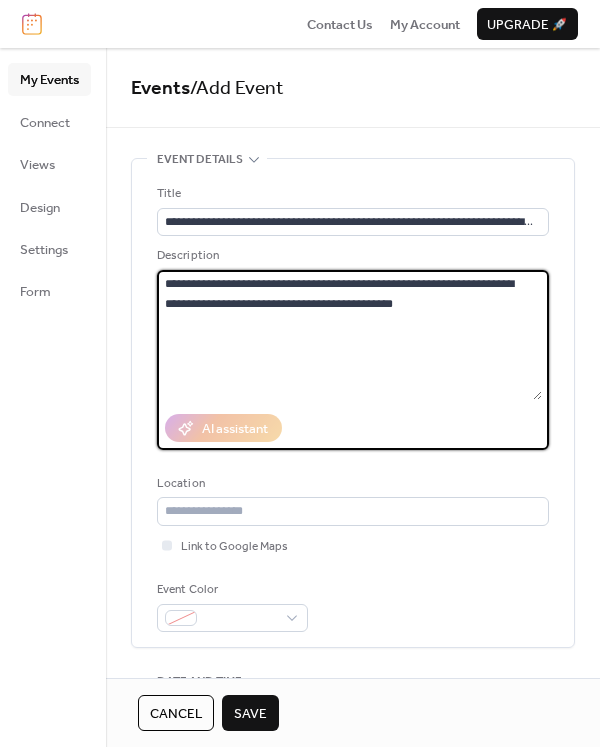 click on "**********" at bounding box center [349, 335] 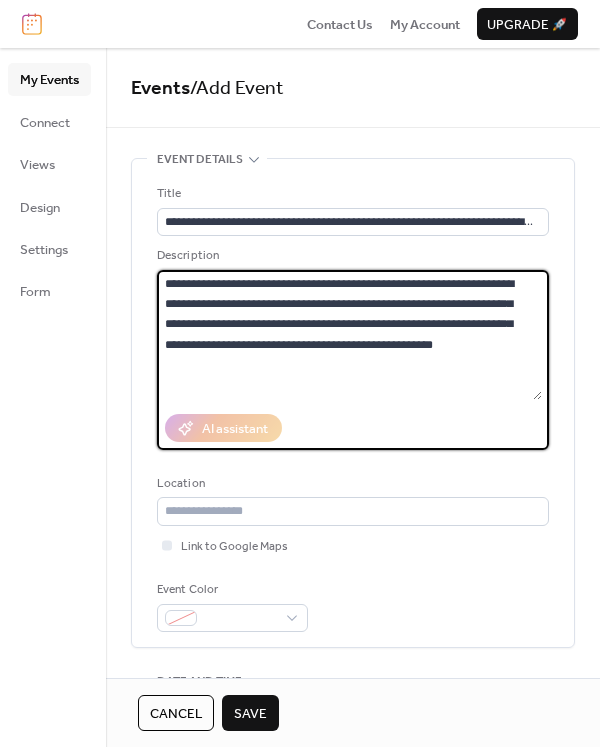paste on "**" 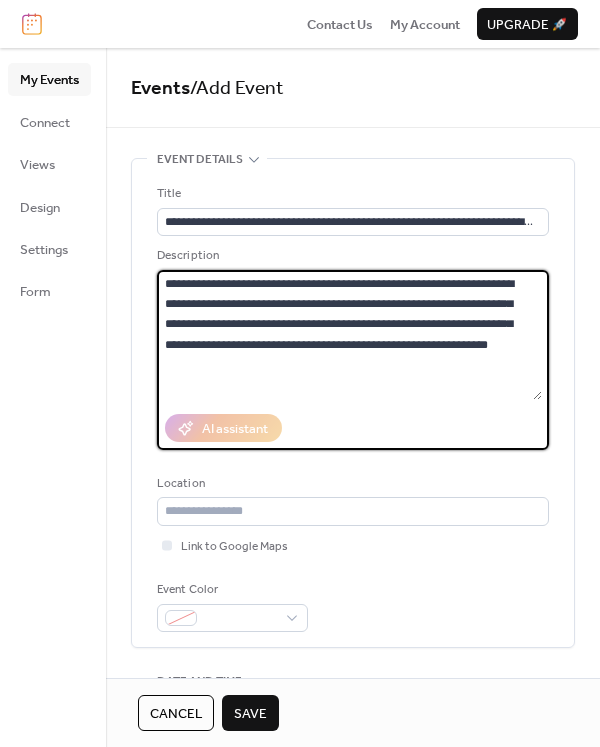 click on "**********" at bounding box center [349, 335] 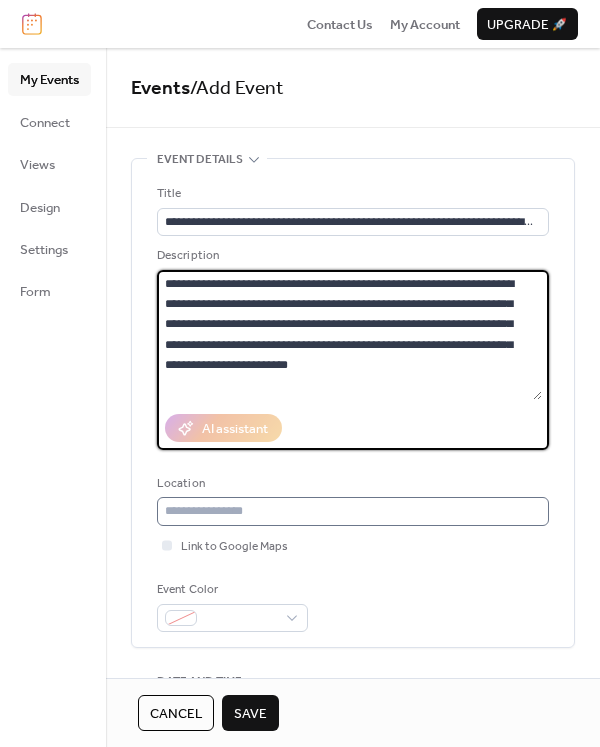 type on "**********" 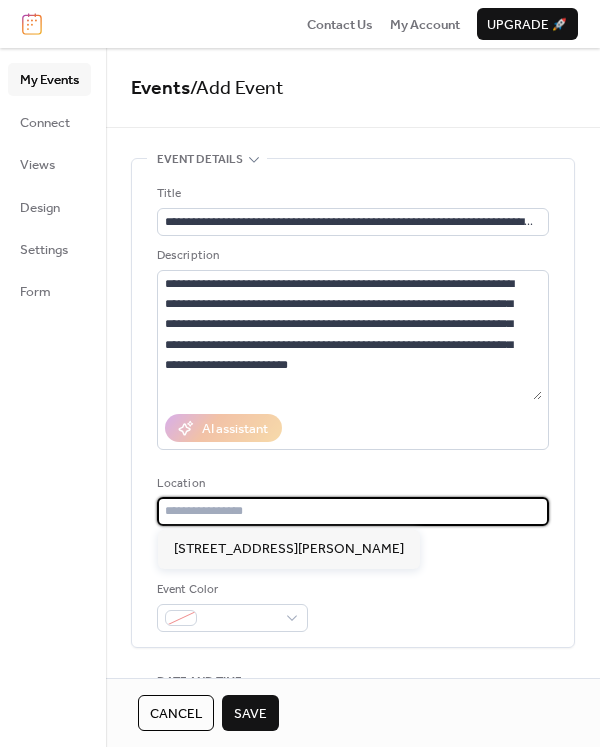 click at bounding box center [353, 511] 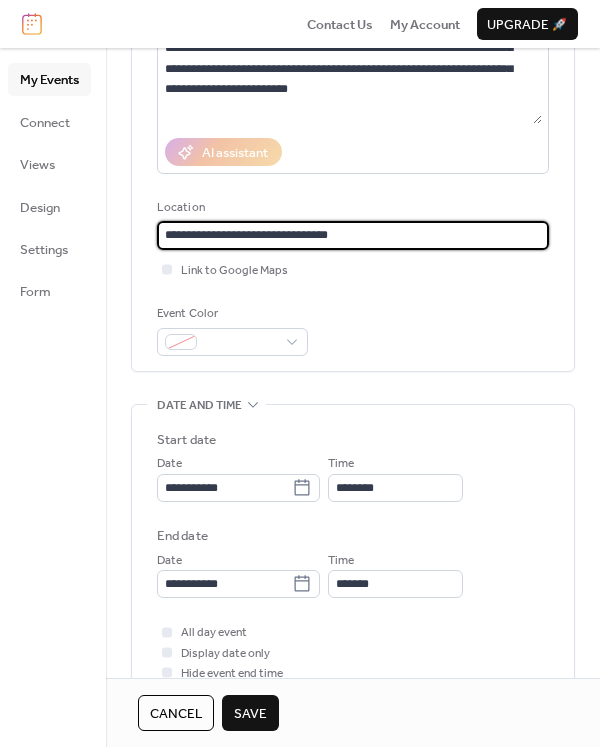 scroll, scrollTop: 277, scrollLeft: 0, axis: vertical 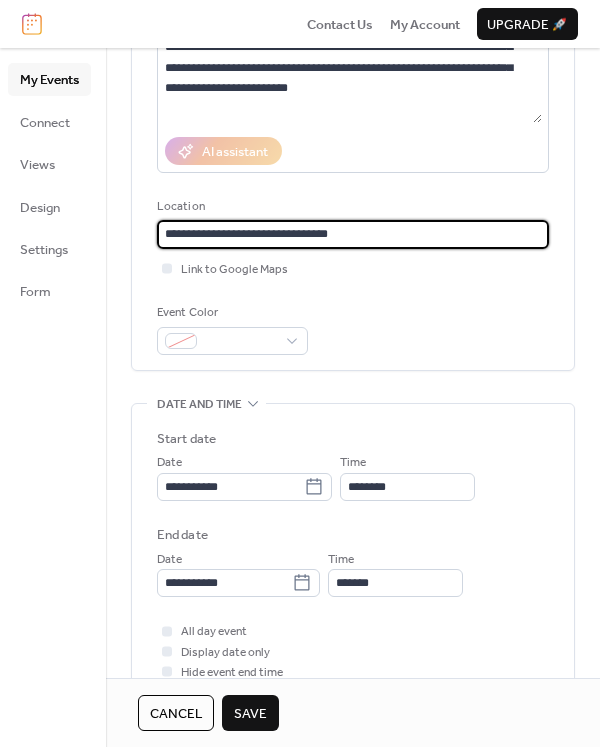 type on "**********" 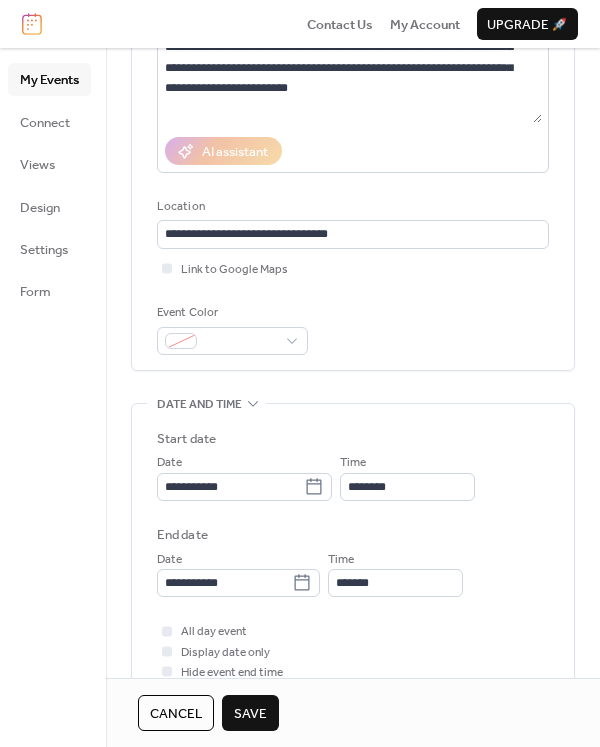 click on "**********" at bounding box center (353, 131) 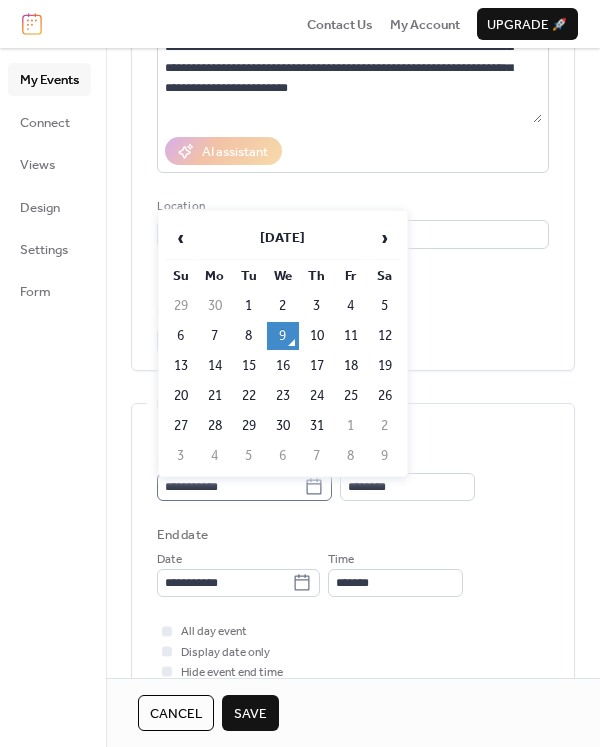 click on "**********" at bounding box center (244, 487) 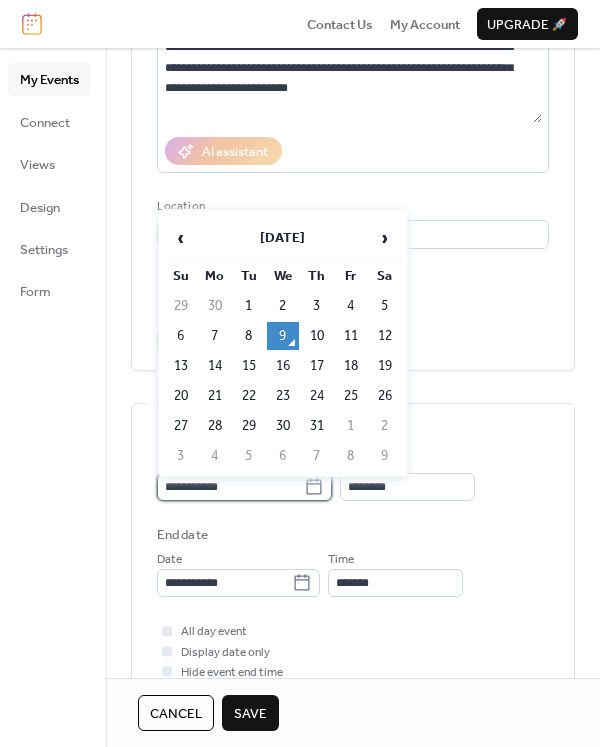 click on "**********" at bounding box center (230, 487) 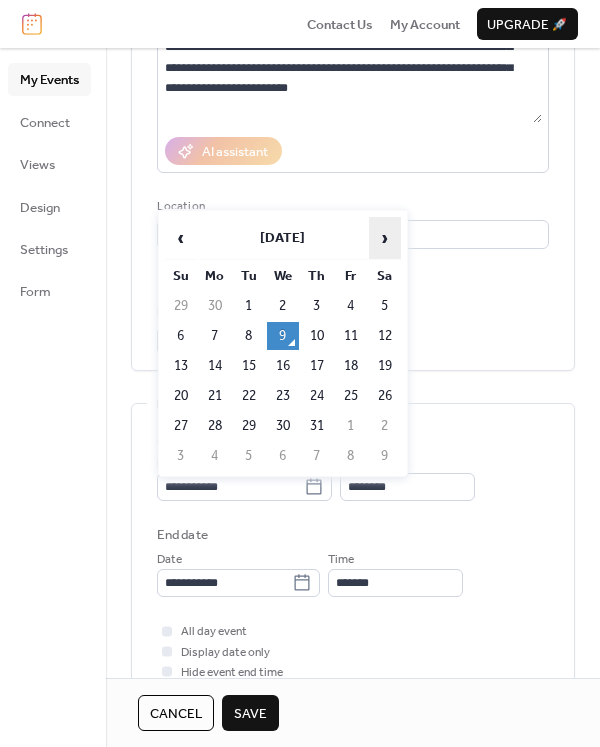 click on "›" at bounding box center [385, 238] 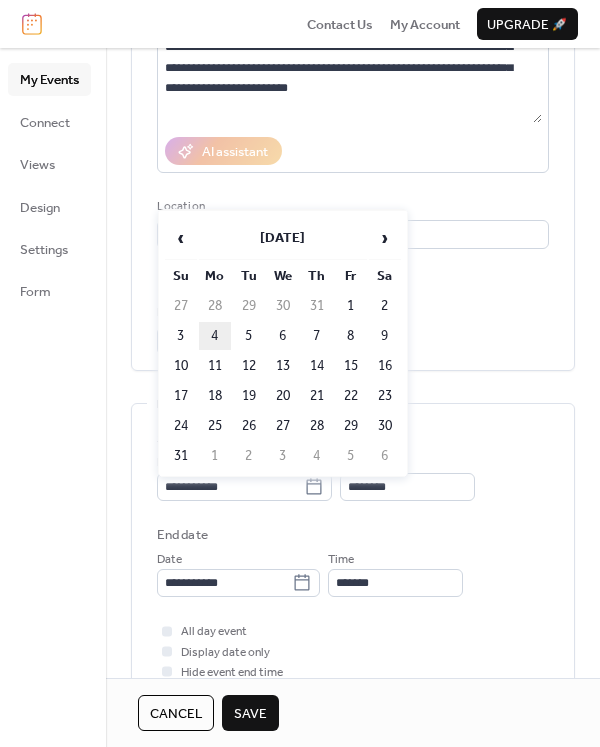 click on "4" at bounding box center [215, 336] 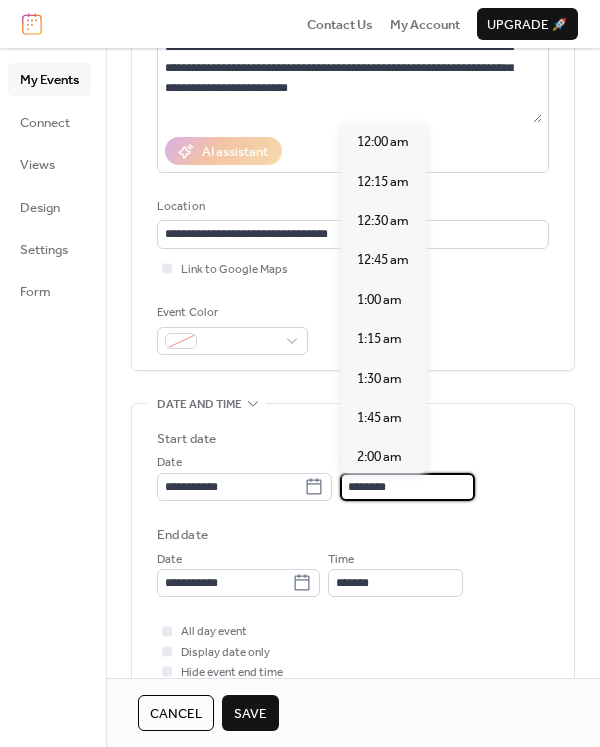 scroll, scrollTop: 1918, scrollLeft: 0, axis: vertical 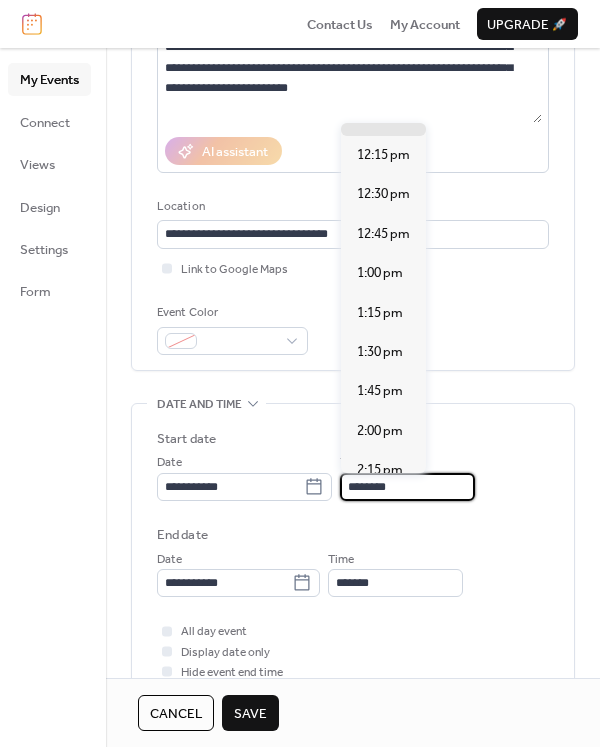 click on "********" at bounding box center [407, 487] 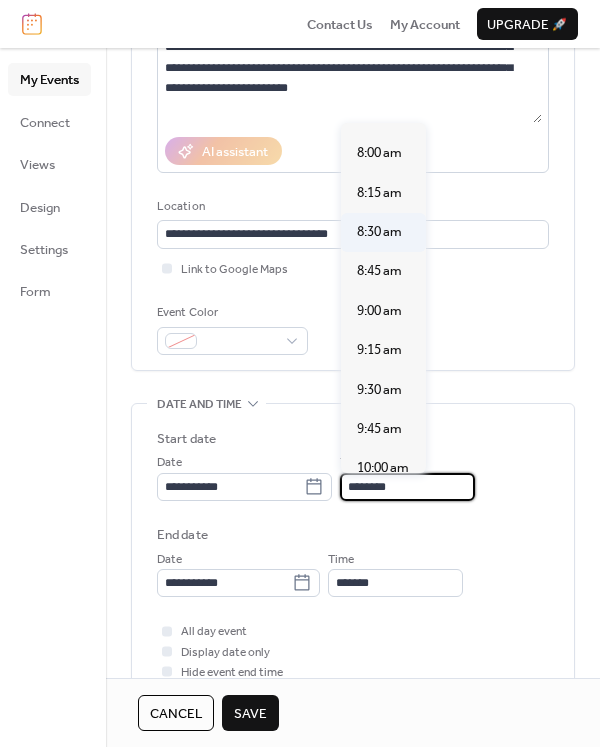 scroll, scrollTop: 1240, scrollLeft: 0, axis: vertical 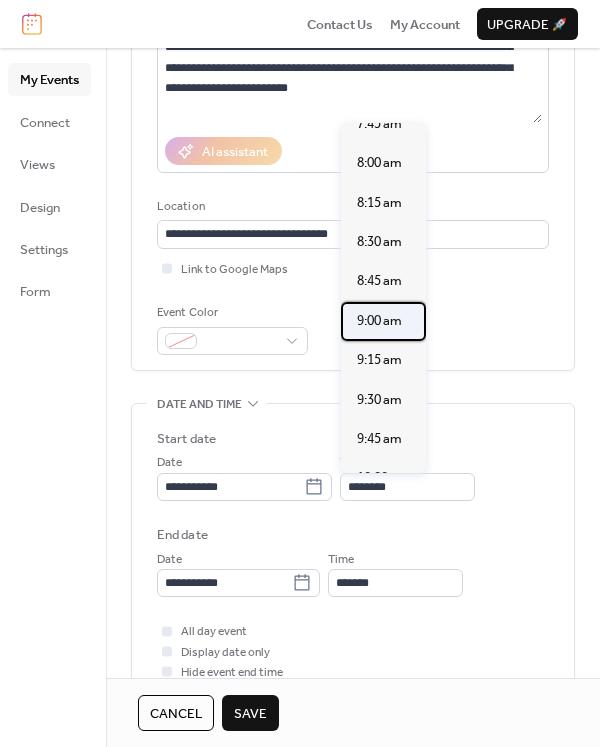 click on "9:00 am" at bounding box center (379, 321) 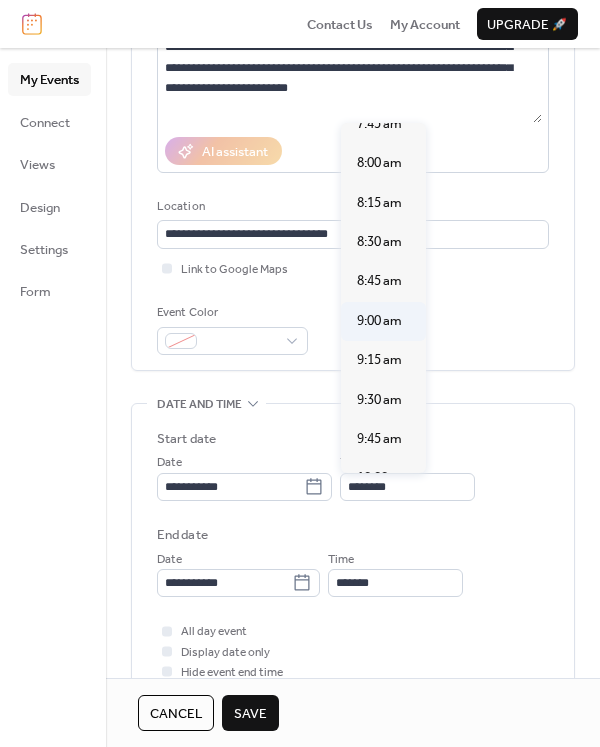 type on "*******" 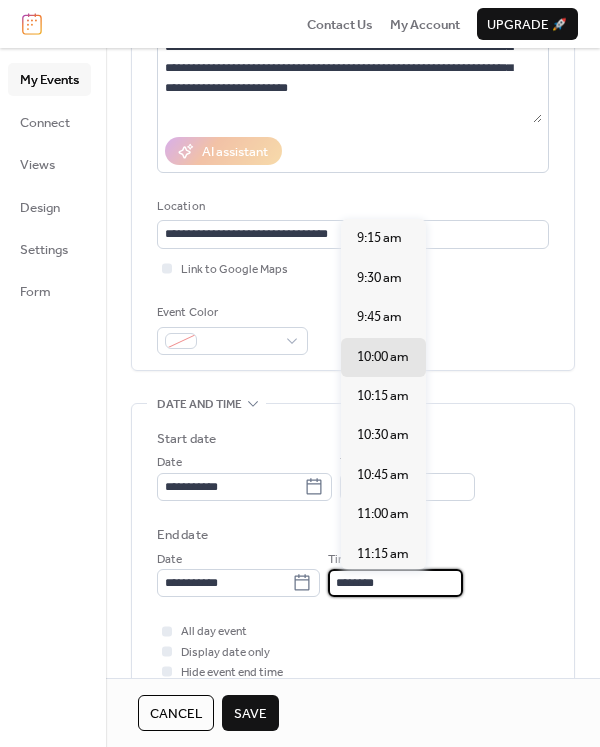 click on "********" at bounding box center [395, 583] 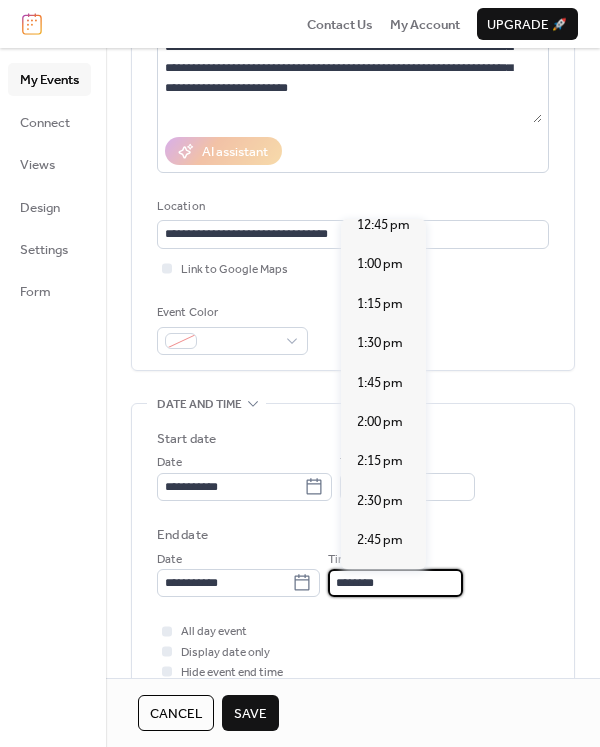 scroll, scrollTop: 729, scrollLeft: 0, axis: vertical 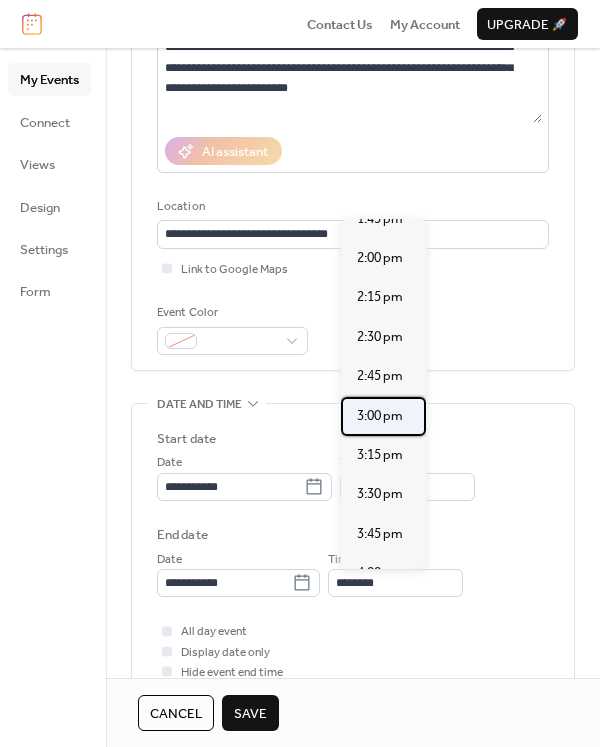 click on "3:00 pm" at bounding box center (380, 416) 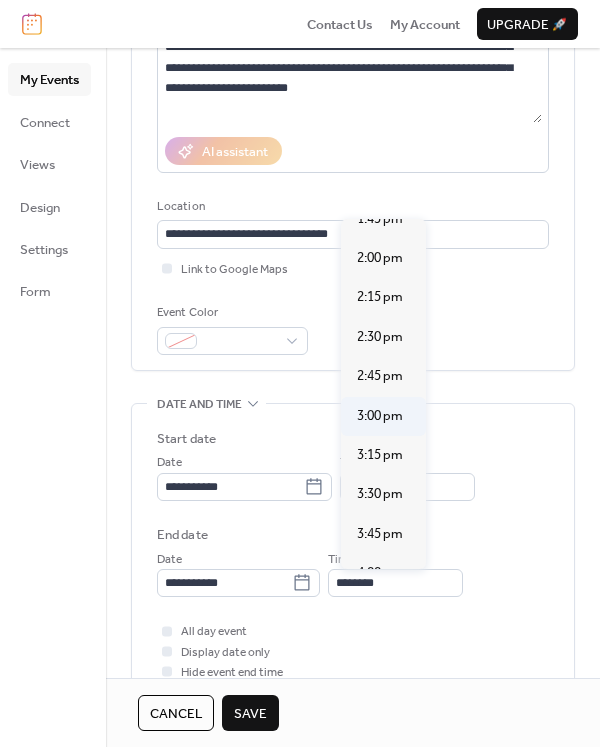 type on "*******" 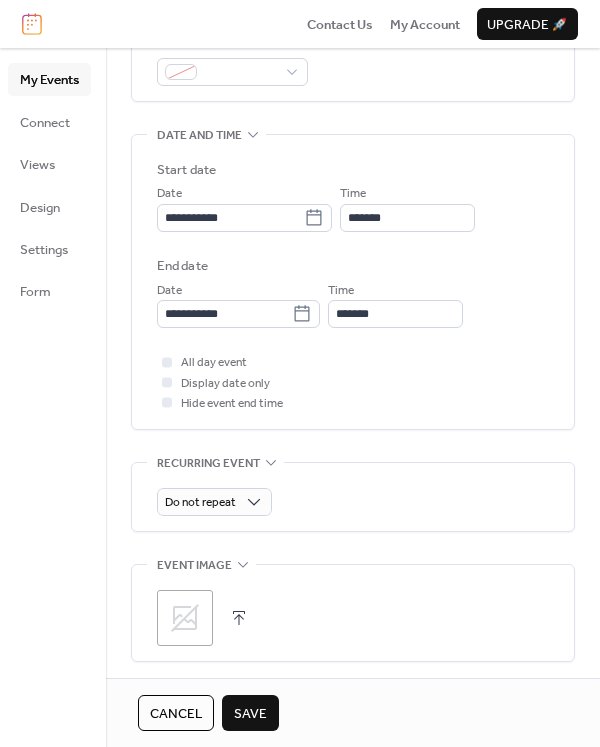 scroll, scrollTop: 547, scrollLeft: 0, axis: vertical 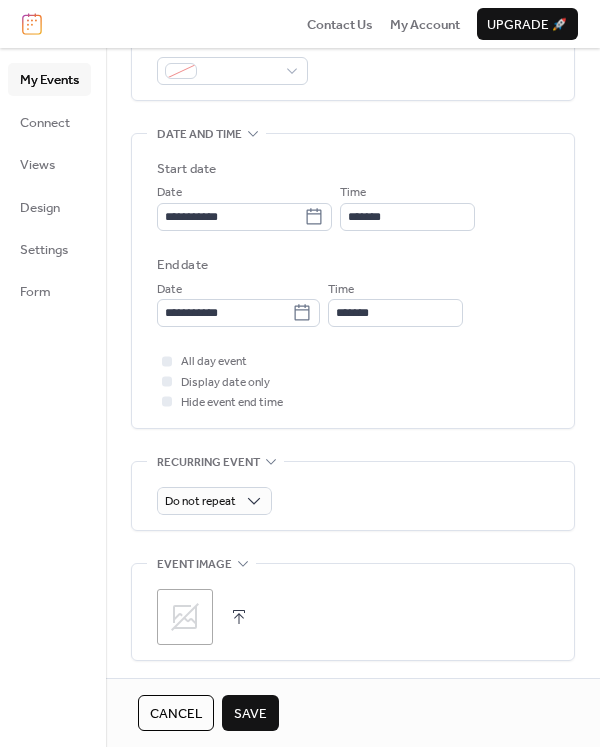 click at bounding box center (239, 617) 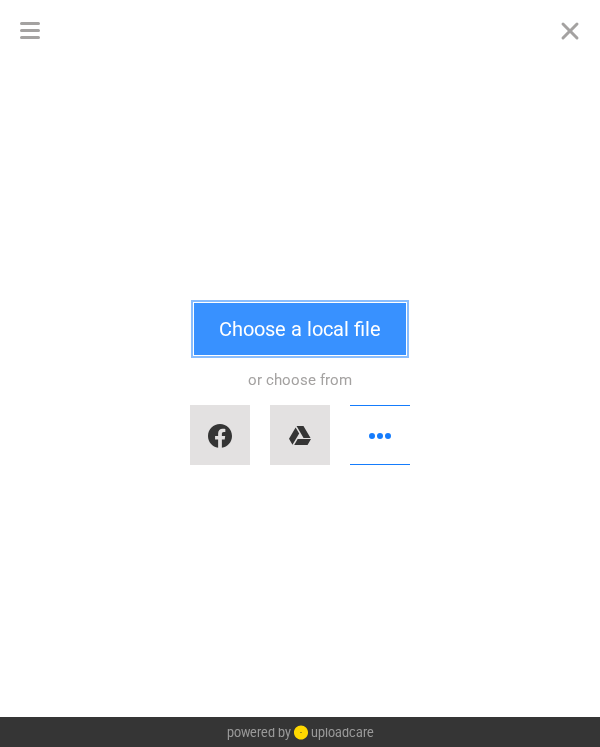 click on "Choose a local file" at bounding box center (300, 329) 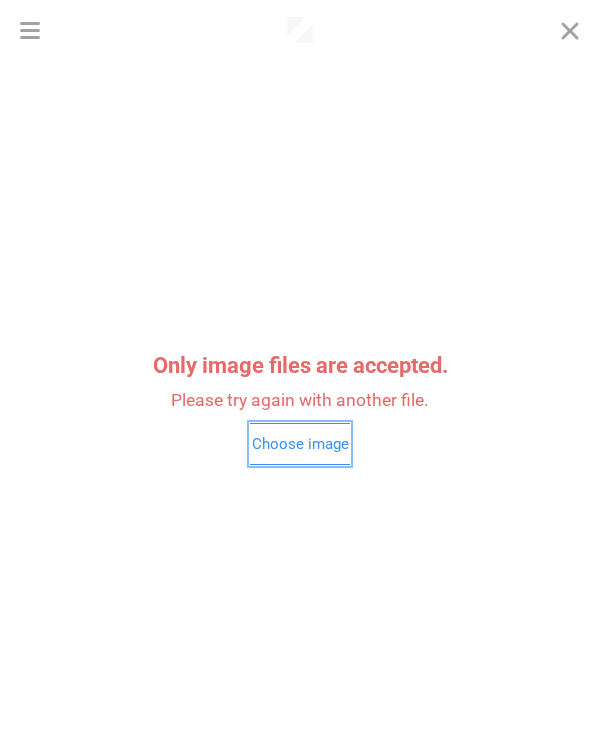 click on "Choose image" at bounding box center (300, 444) 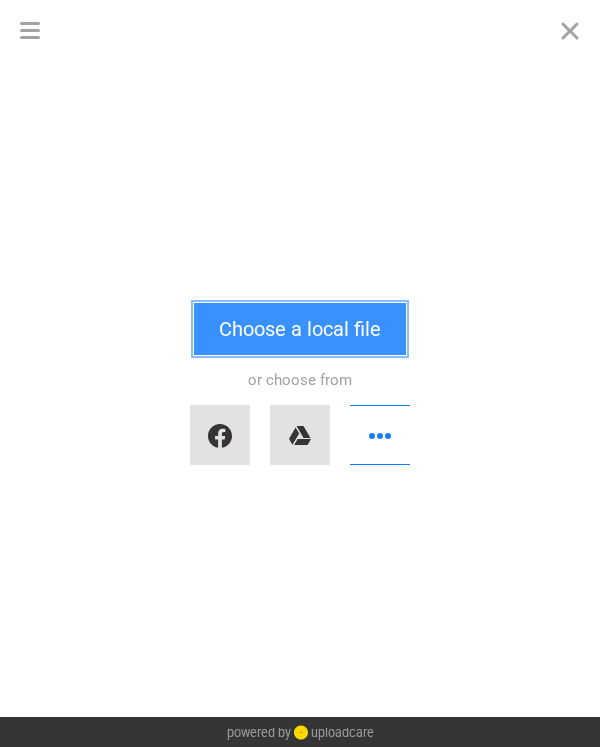 click on "Choose a local file" at bounding box center (300, 329) 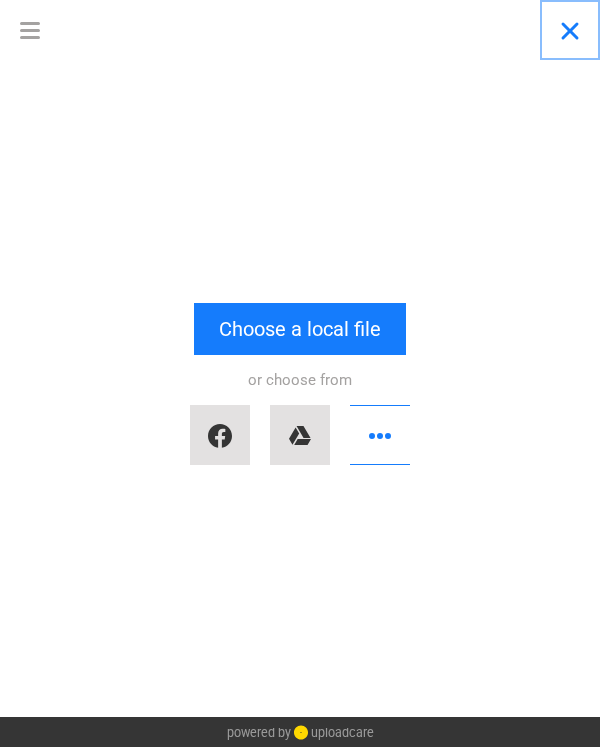 click at bounding box center [570, 30] 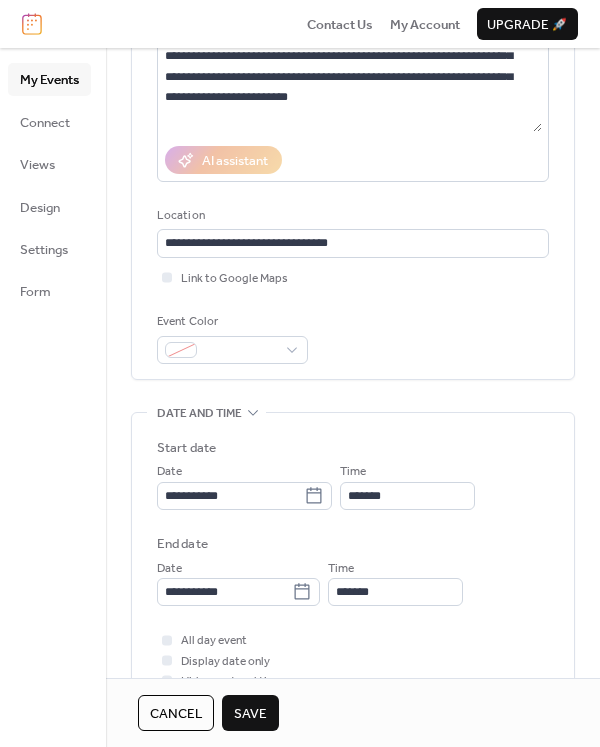 scroll, scrollTop: 0, scrollLeft: 0, axis: both 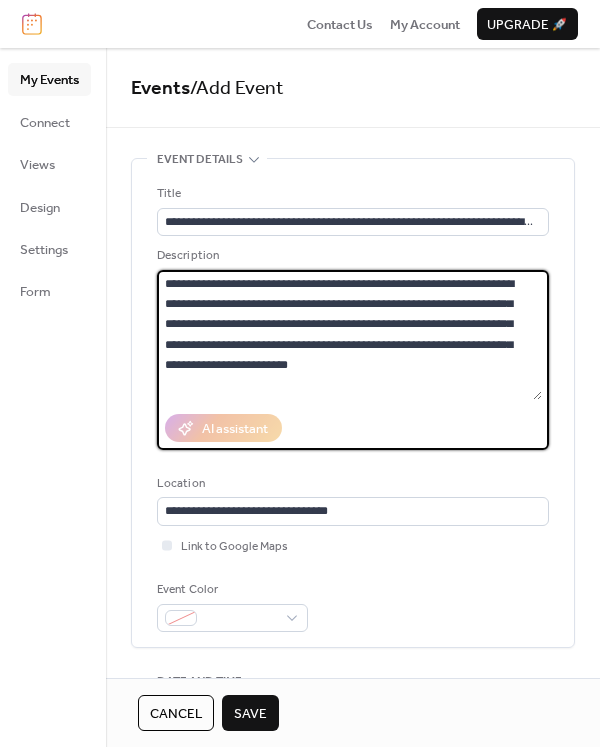 drag, startPoint x: 389, startPoint y: 329, endPoint x: 415, endPoint y: 306, distance: 34.713108 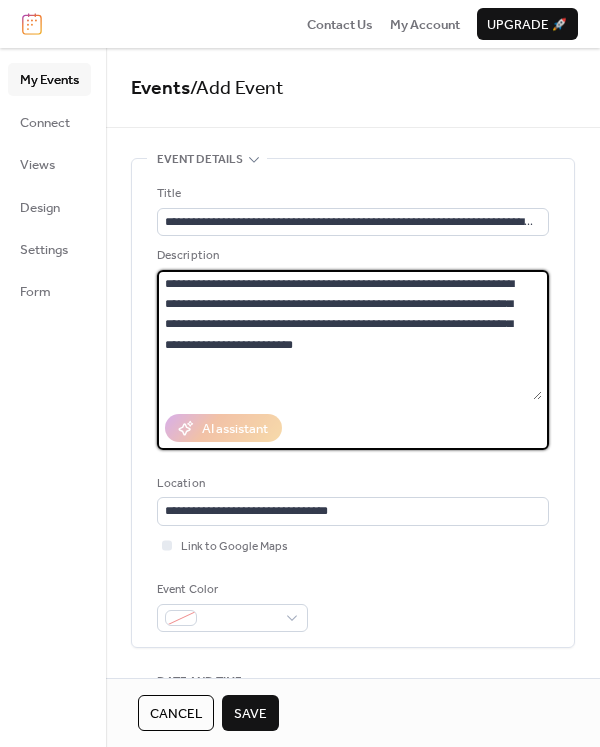 click on "**********" at bounding box center (349, 335) 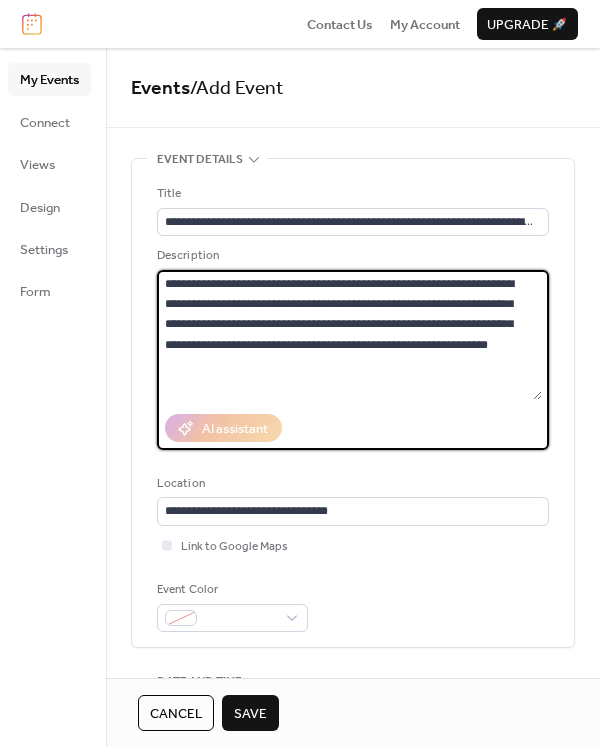 paste on "**********" 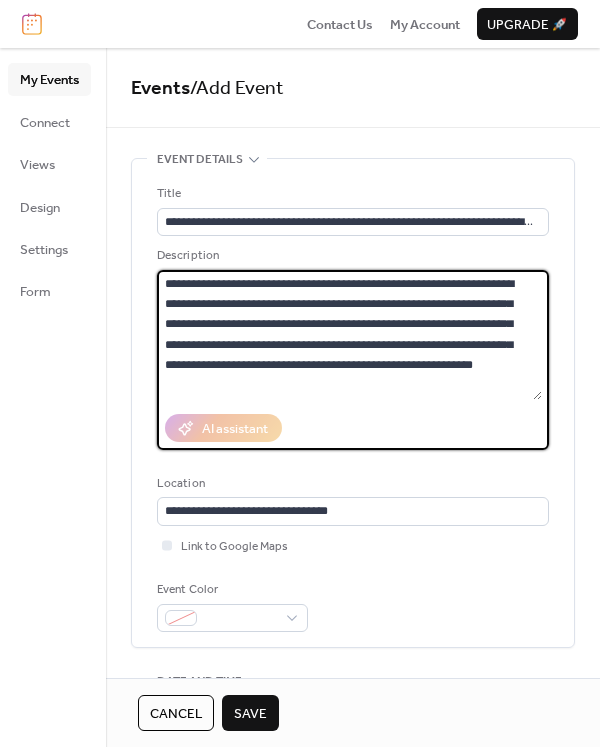 drag, startPoint x: 376, startPoint y: 400, endPoint x: 346, endPoint y: 341, distance: 66.189125 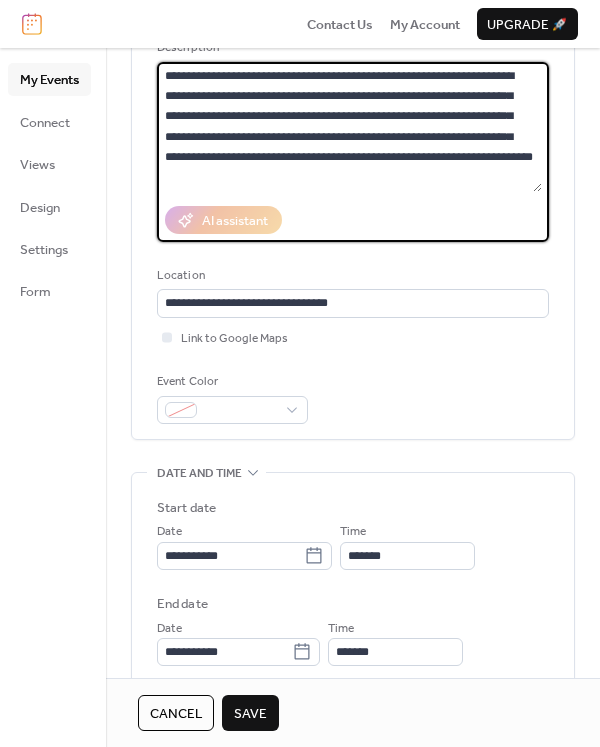 scroll, scrollTop: 214, scrollLeft: 0, axis: vertical 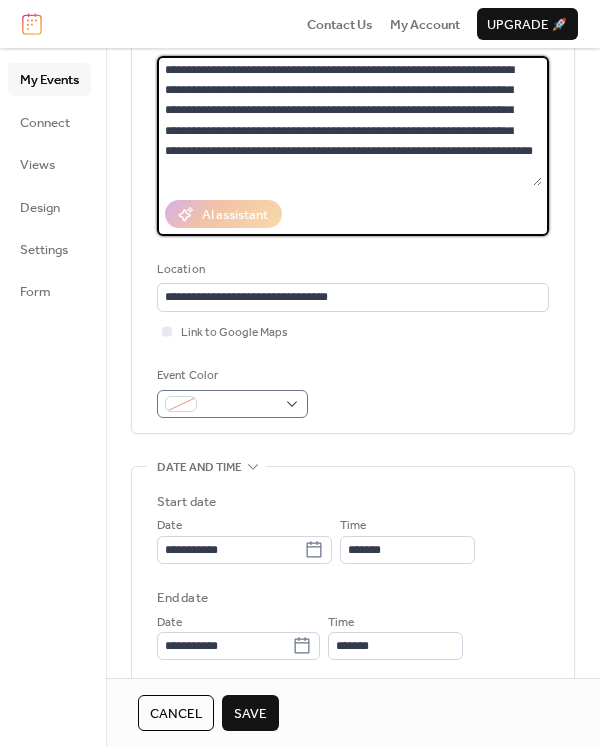 type on "**********" 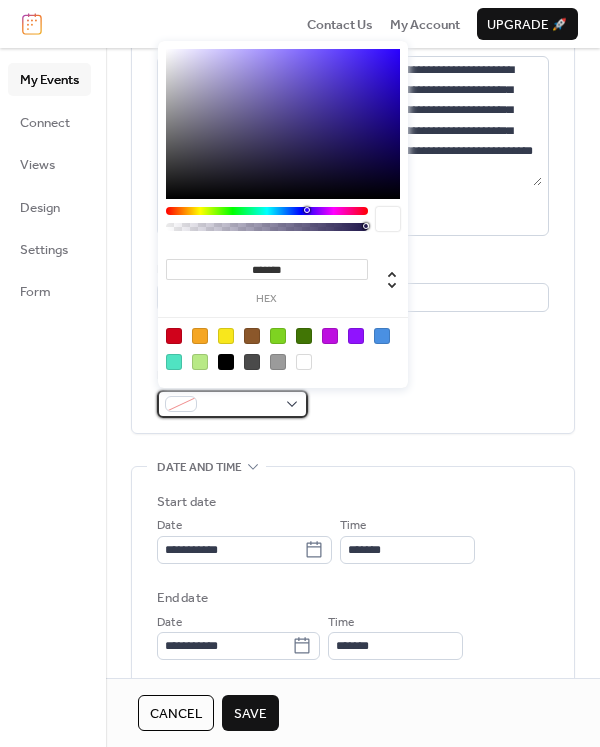 click at bounding box center [232, 404] 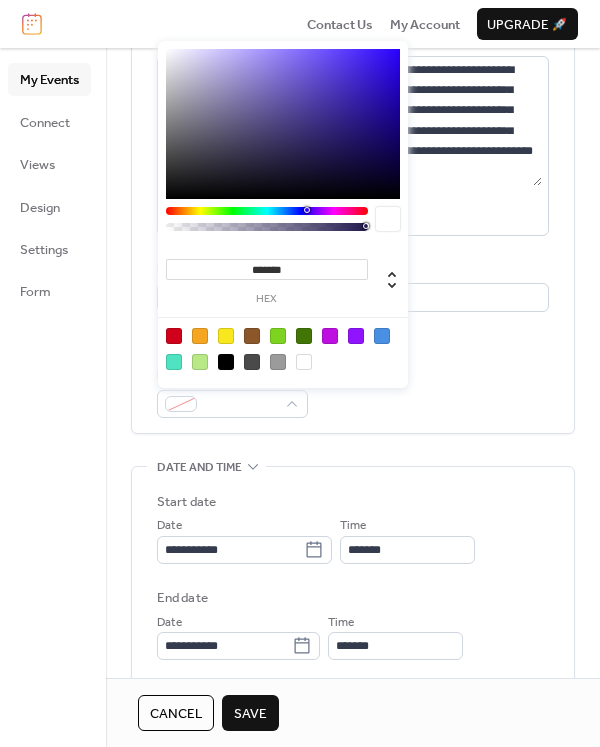 type on "*******" 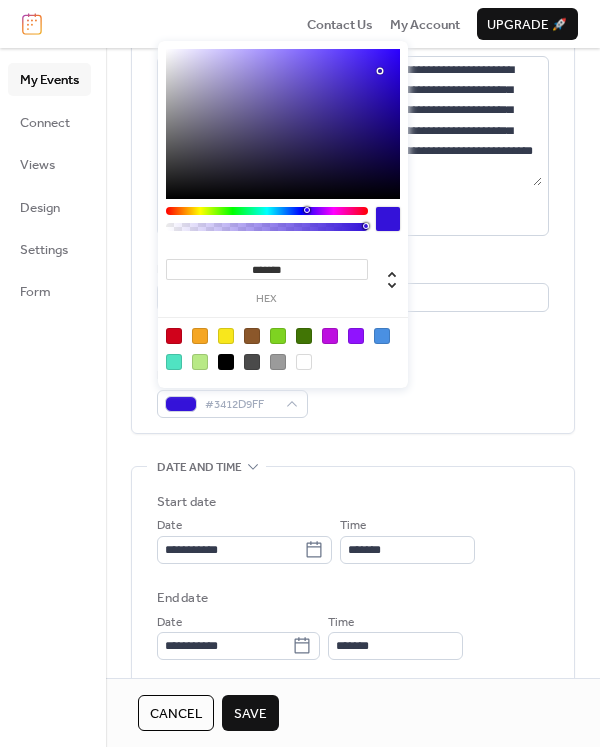 click at bounding box center (283, 124) 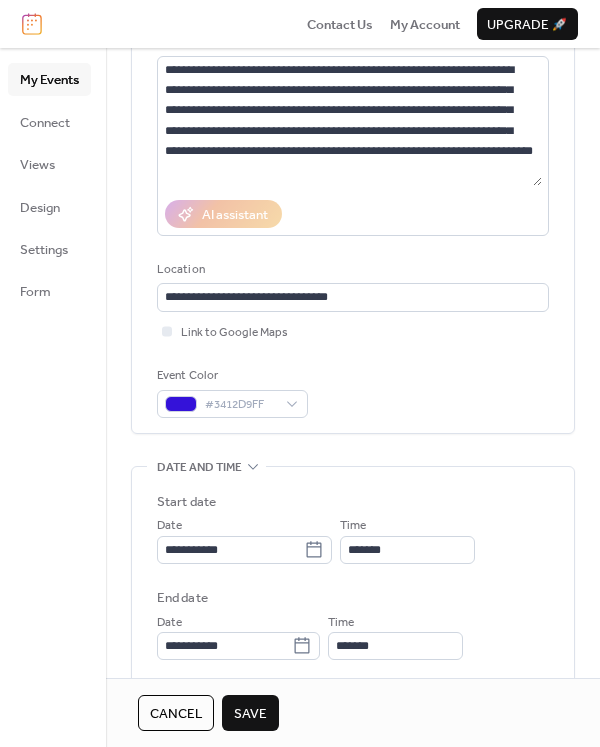 click on "Save" at bounding box center [250, 714] 